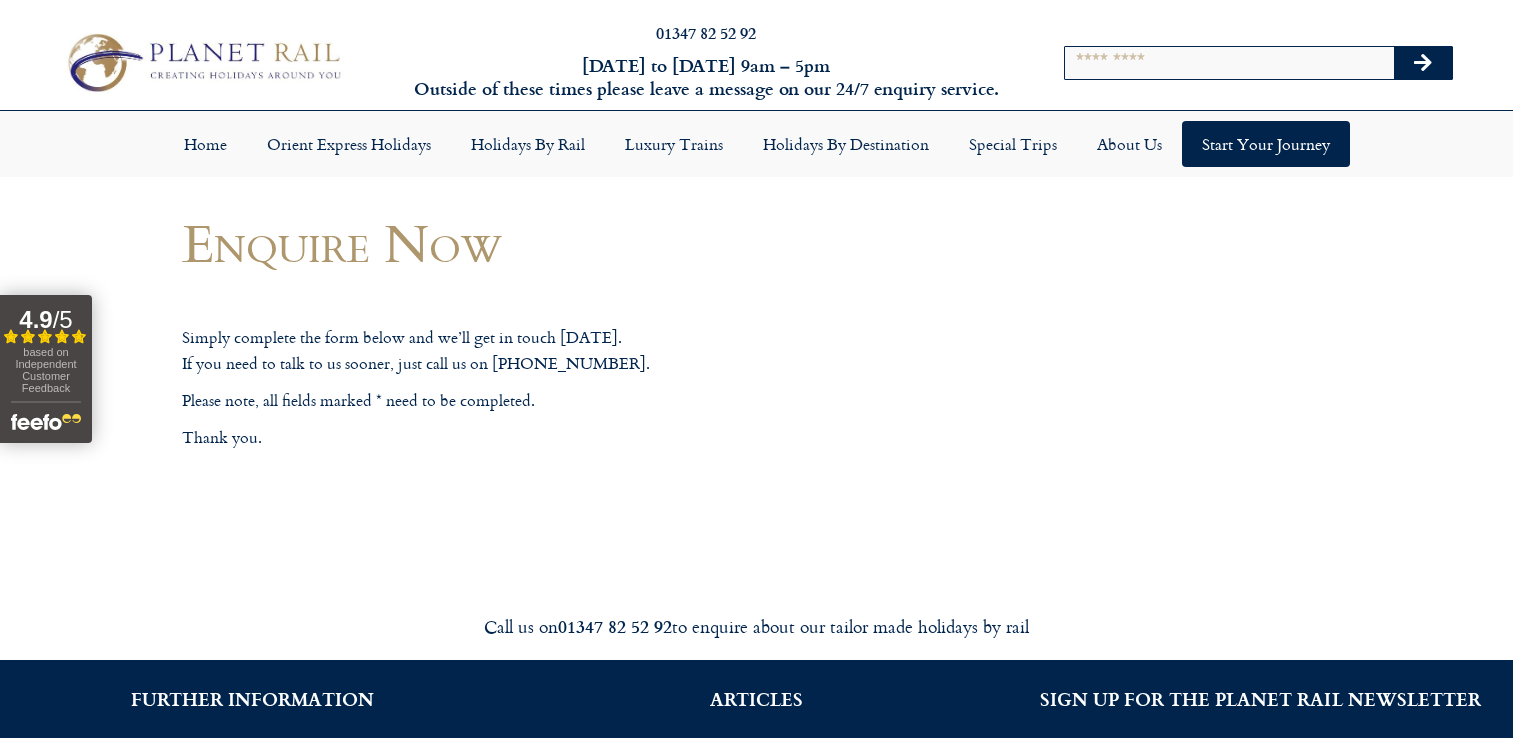 scroll, scrollTop: 0, scrollLeft: 0, axis: both 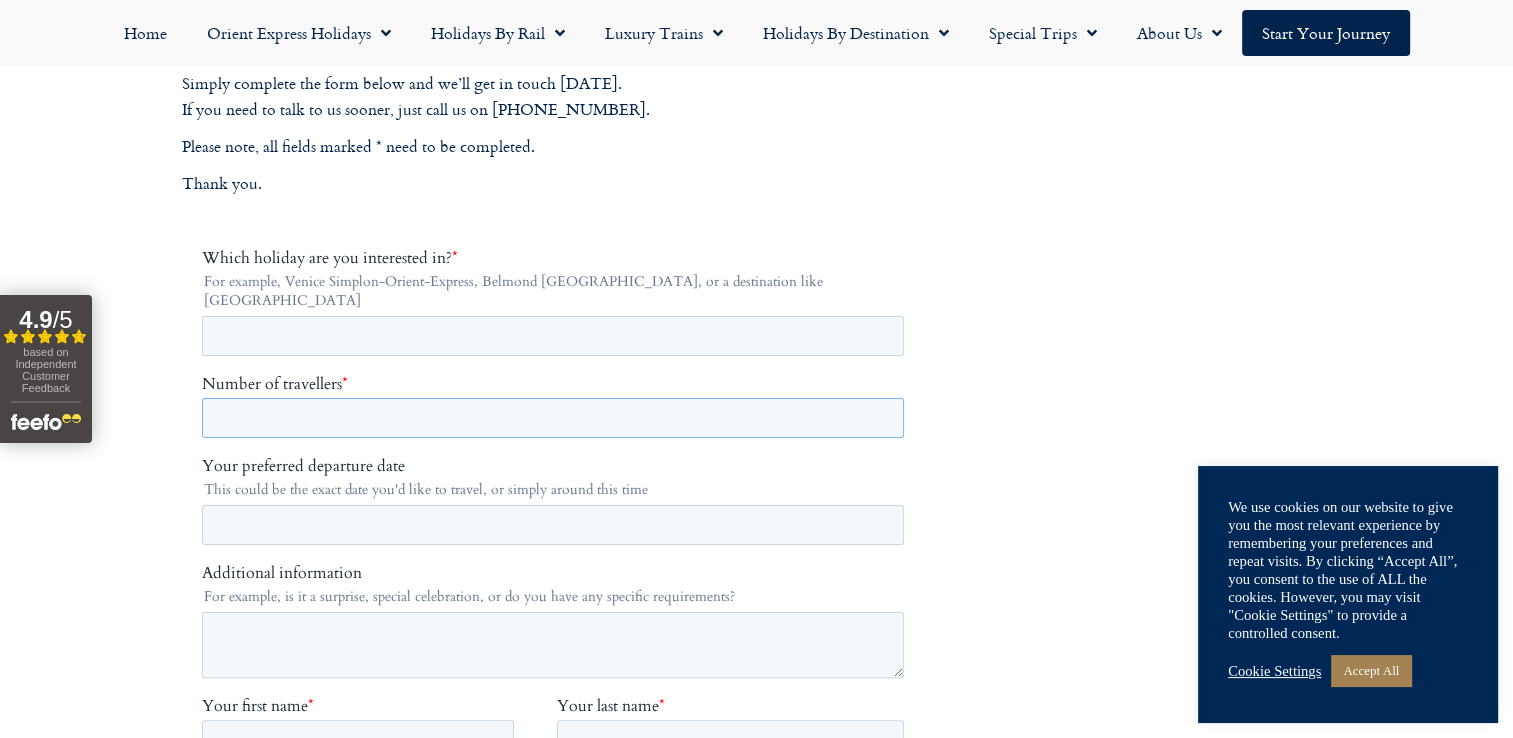 click on "Number of travellers *" at bounding box center (552, 418) 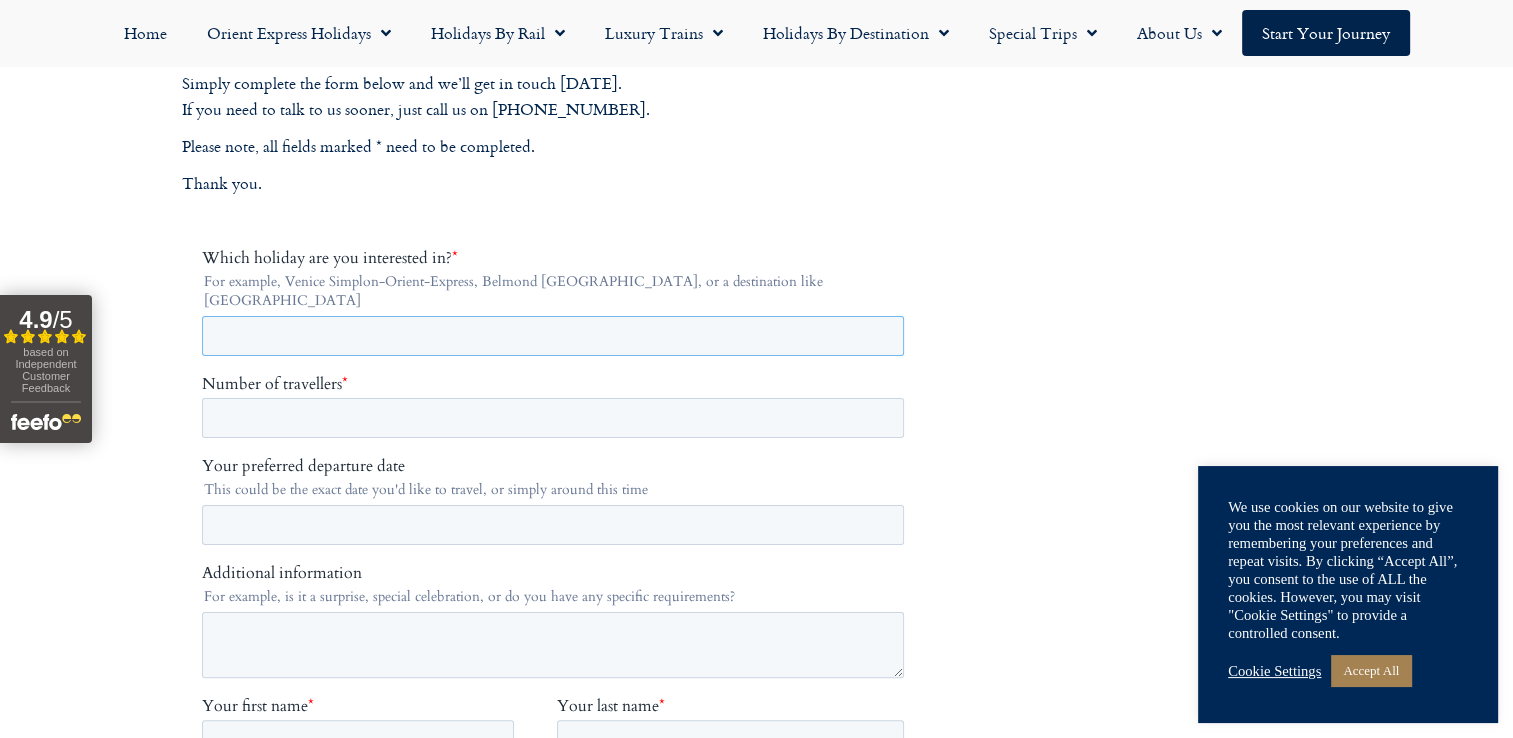 click on "Which holiday are you interested in? *" at bounding box center [552, 336] 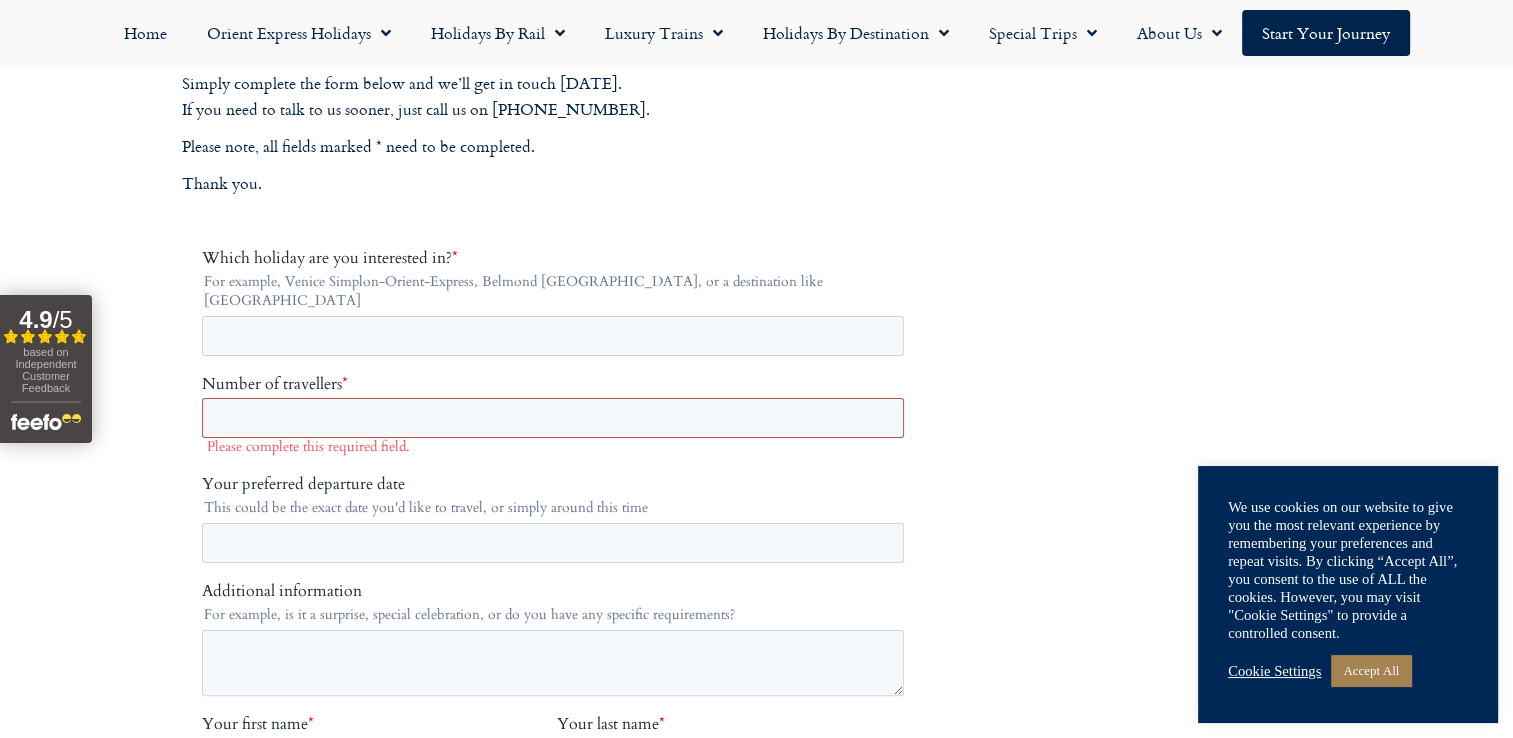 click on "Number of travellers * Please complete this required field." at bounding box center (556, 415) 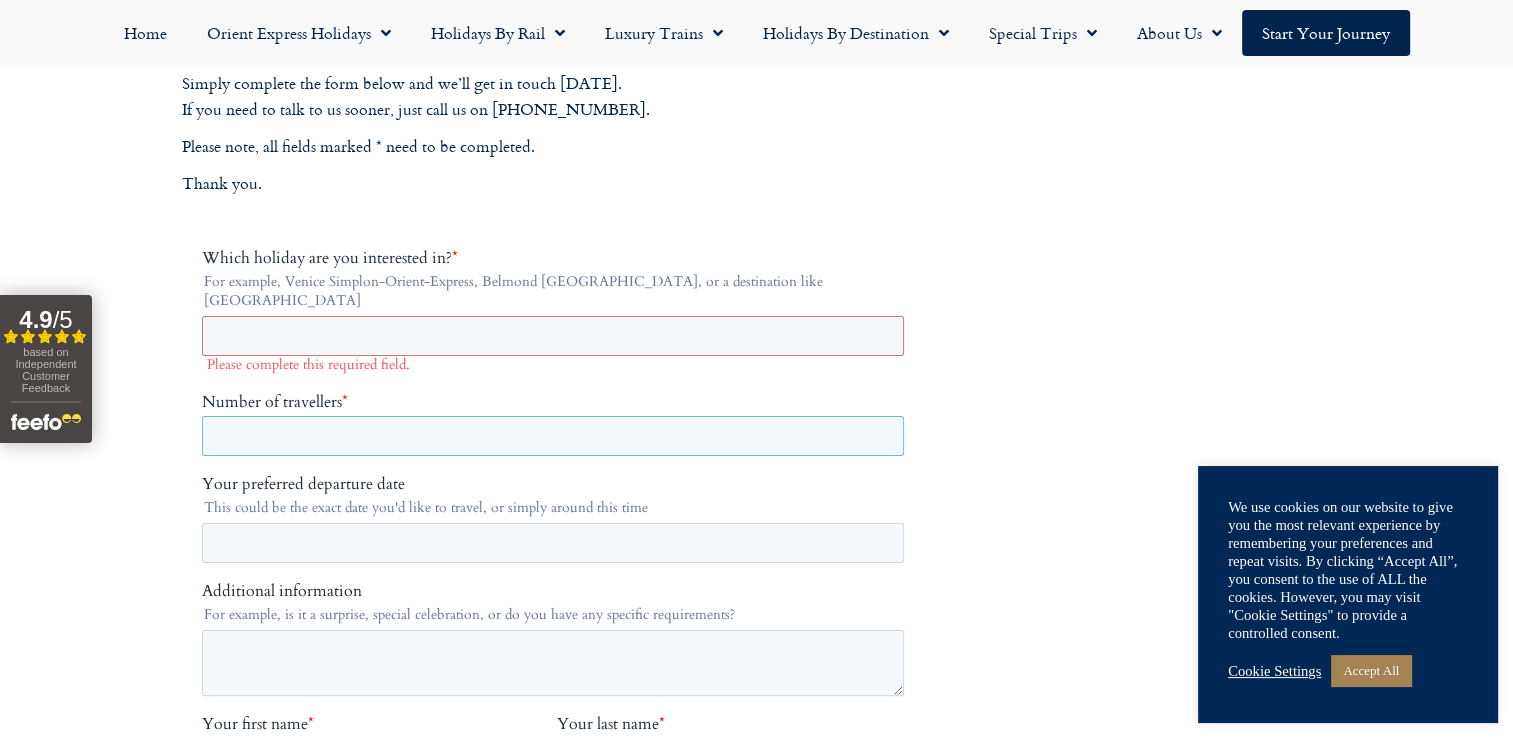 type on "*" 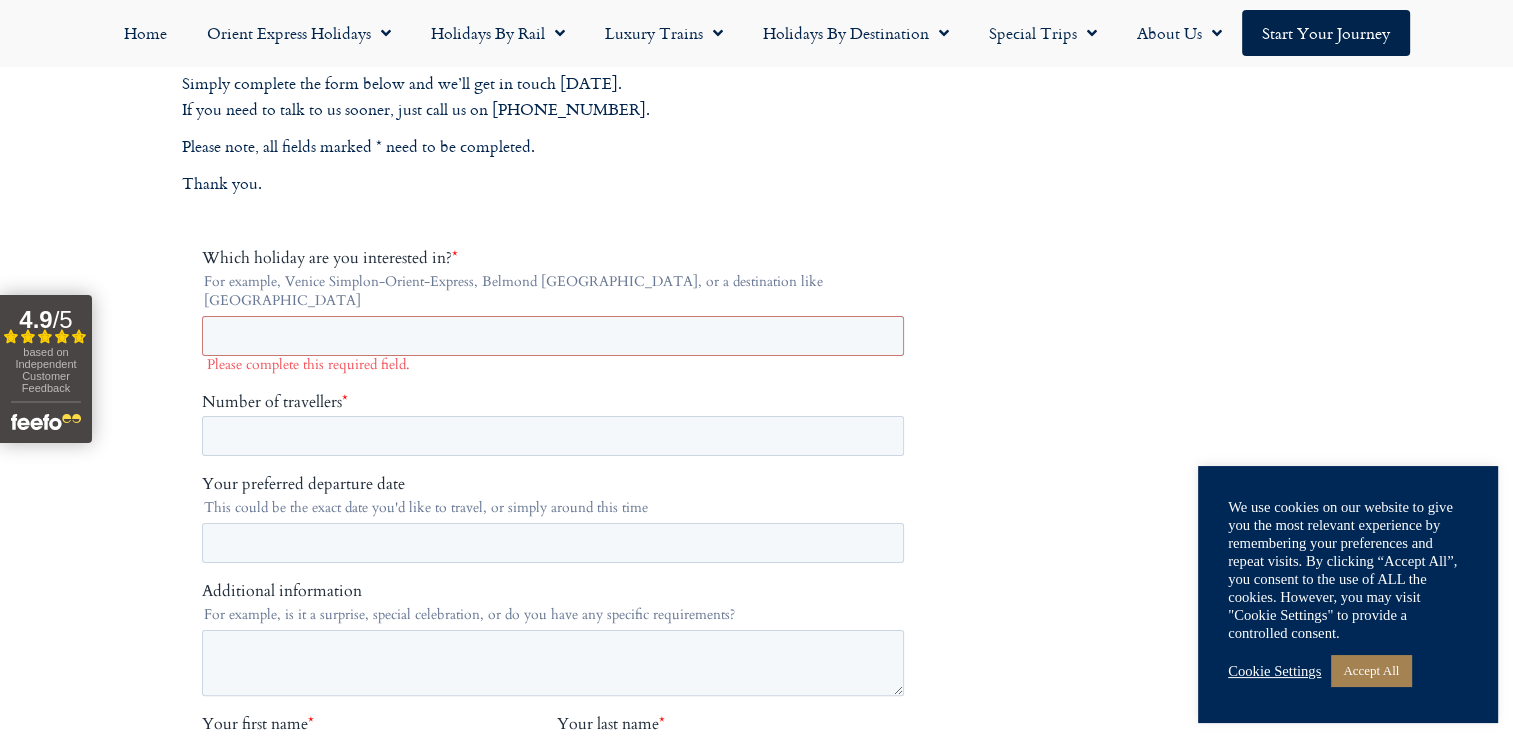 click on "Call us on  [PHONE_NUMBER]  to enquire about our tailor made holidays by rail
FURTHER INFORMATION
Insure your trip with Holiday Extras
Planet Rail on Facebook
Follow us on Twitter
Booking Conditions
Terms of Use
Privacy & Cookies
Employment Opportunities
Insure your trip with Holiday Extras
Planet Rail on Facebook
Follow us on Twitter
Booking Conditions
Terms of Use
Privacy & Cookies
Employment Opportunities
ARTICLES
Art at the [GEOGRAPHIC_DATA] in [GEOGRAPHIC_DATA]" at bounding box center (756, 1036) 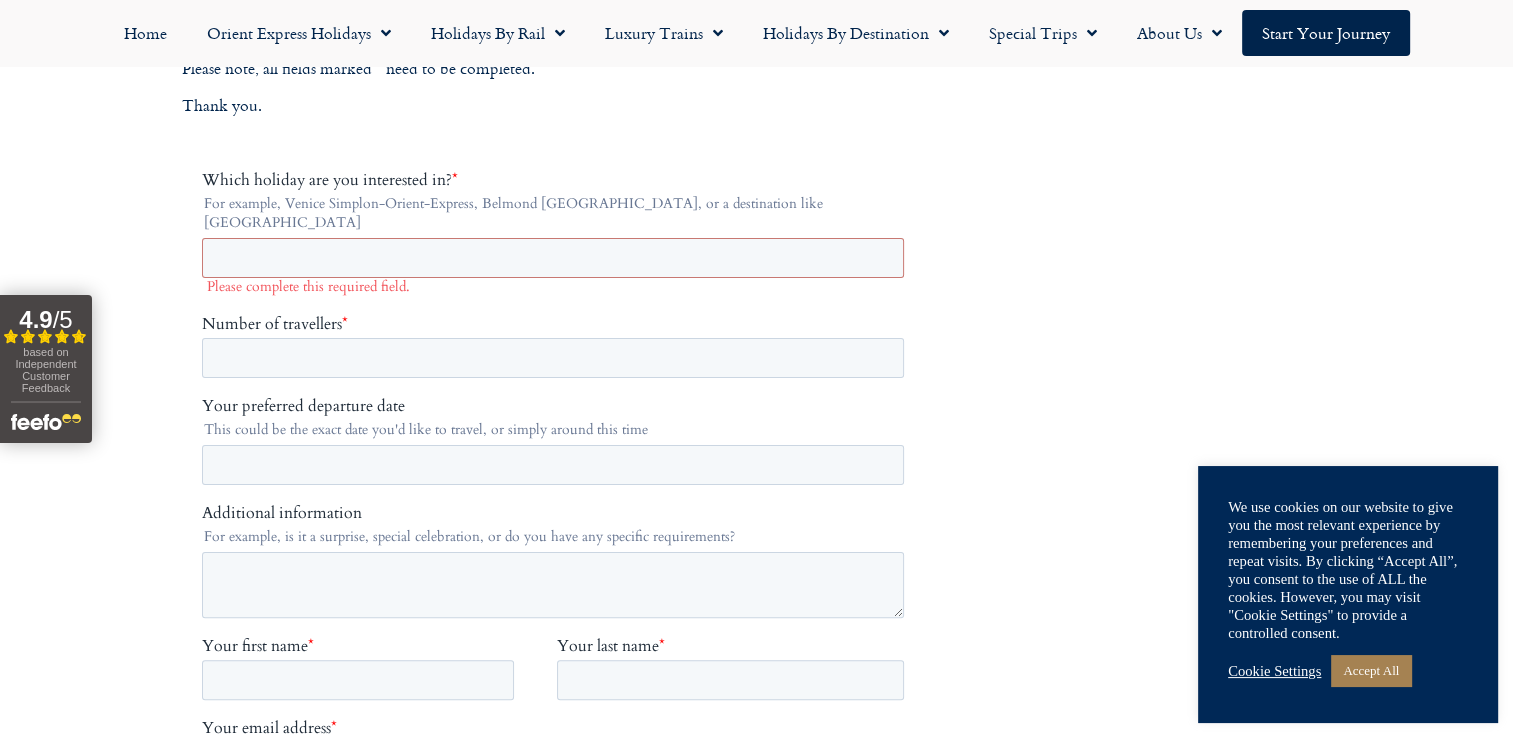 scroll, scrollTop: 400, scrollLeft: 0, axis: vertical 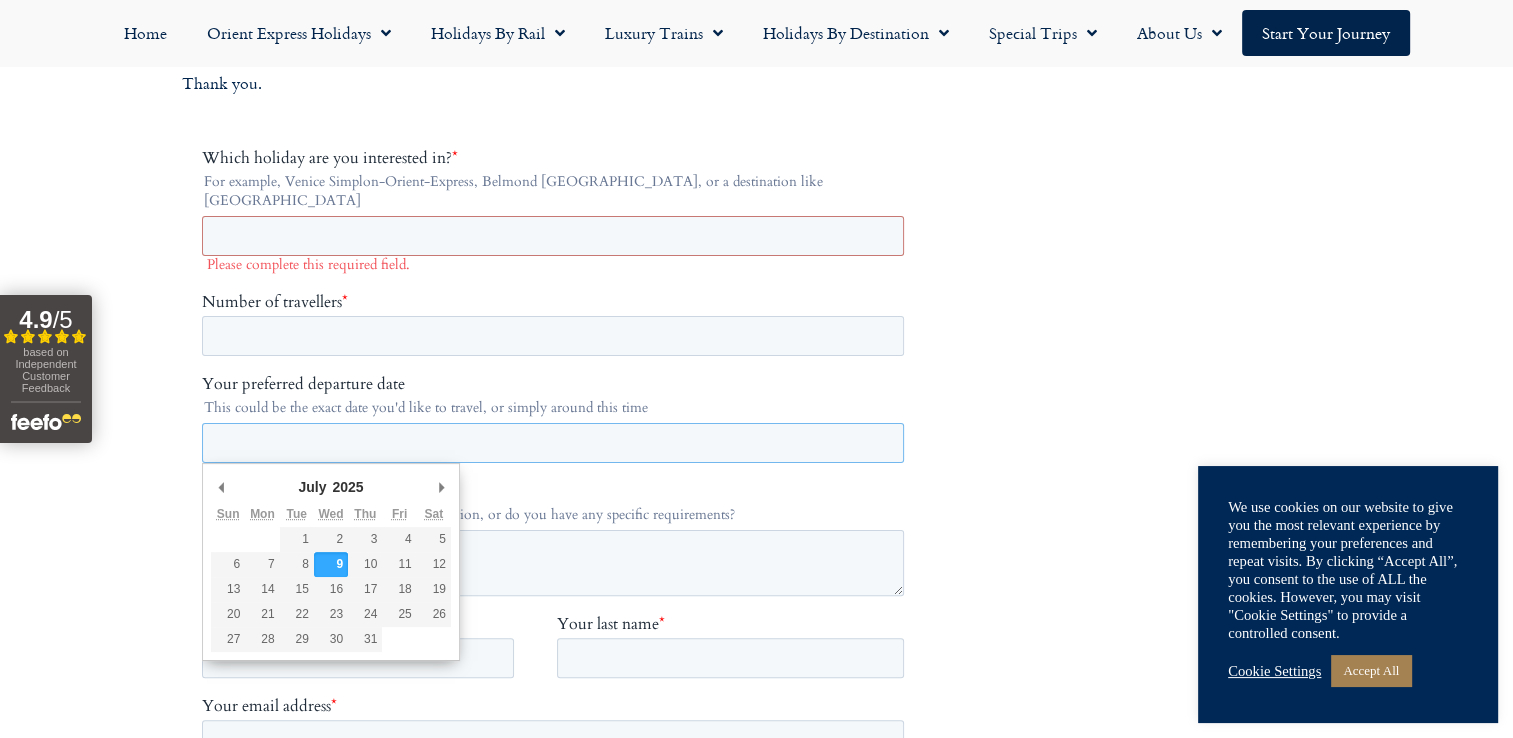 click on "Your preferred departure date" at bounding box center (552, 443) 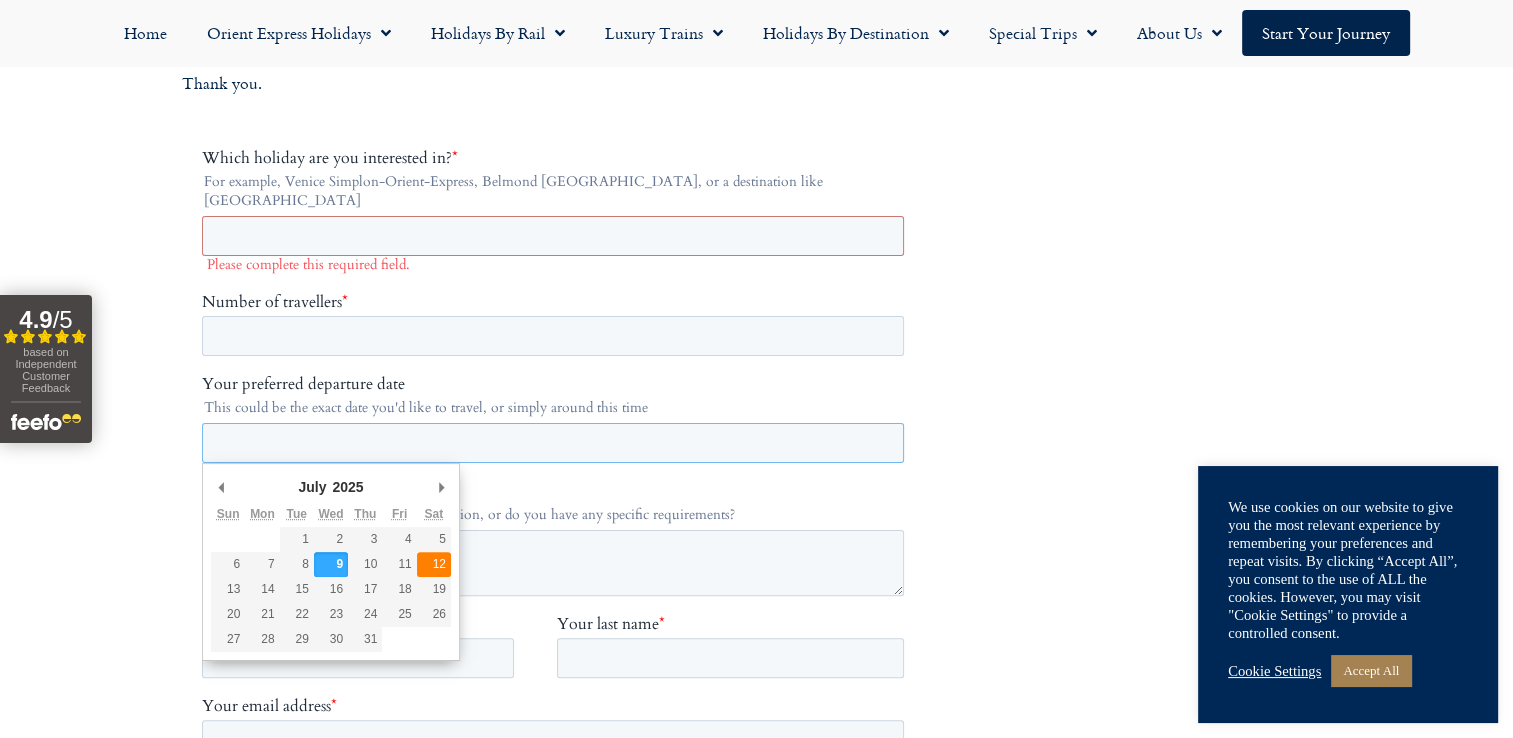 type on "[DATE]" 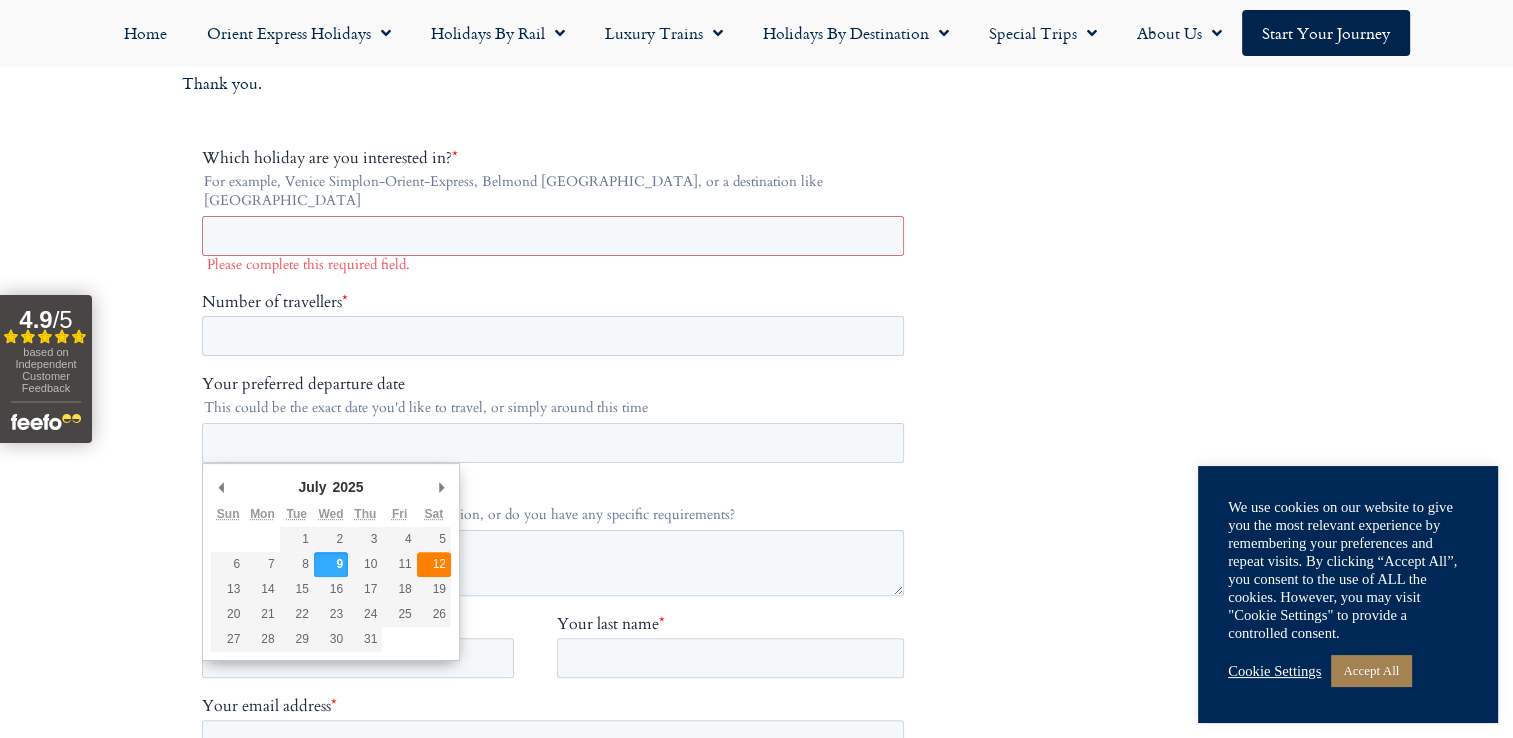 type on "**********" 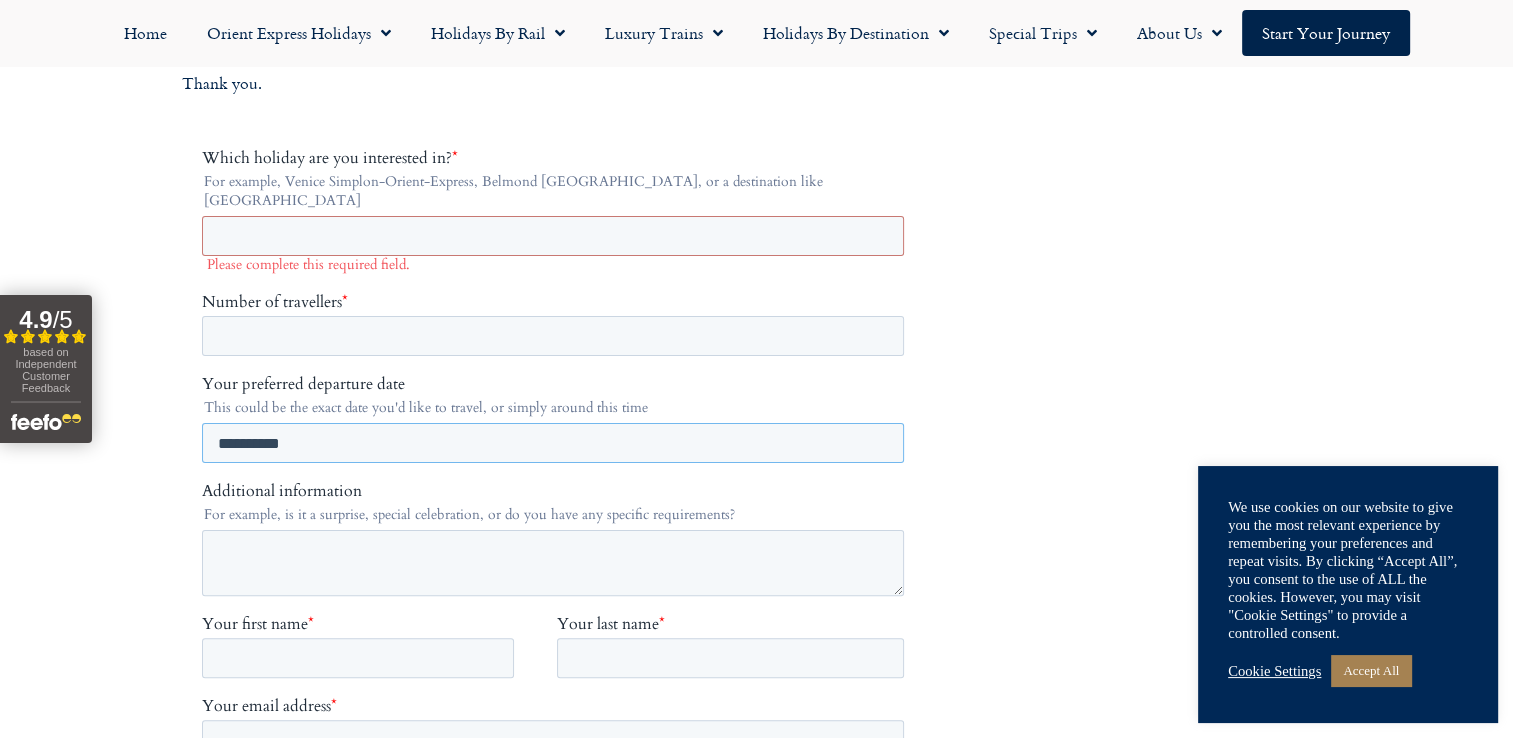 click on "**********" at bounding box center [552, 443] 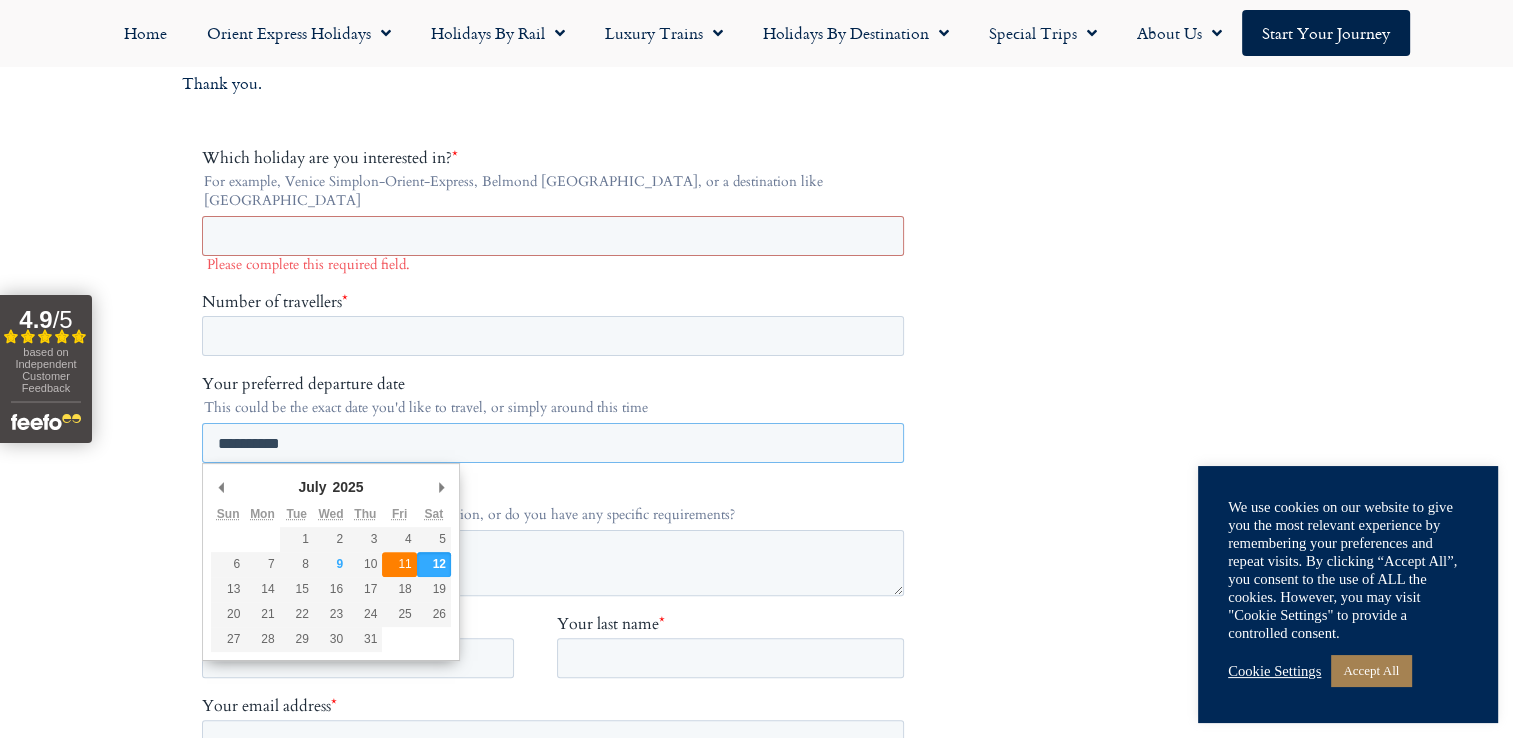 type on "[DATE]" 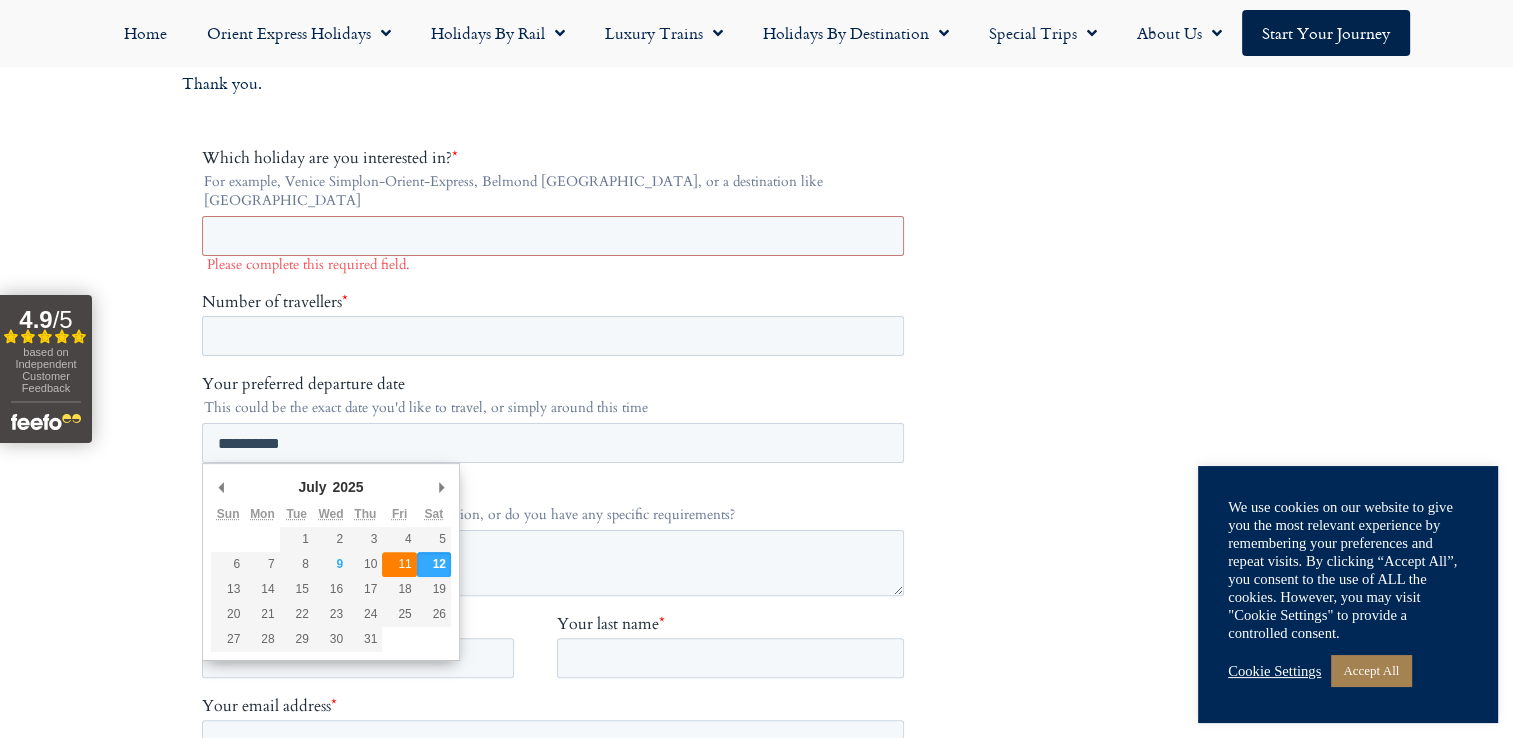 type on "**********" 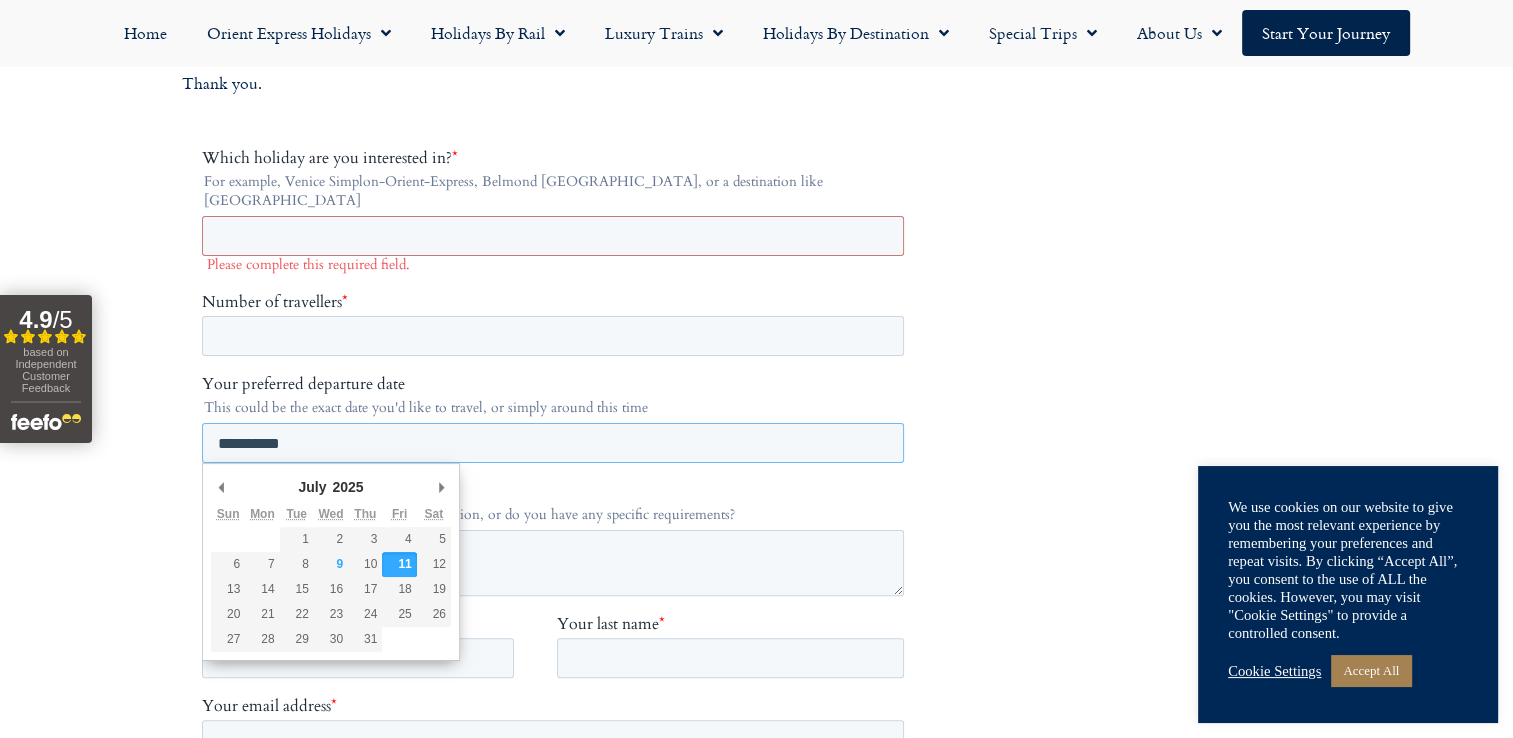 click on "**********" at bounding box center (552, 443) 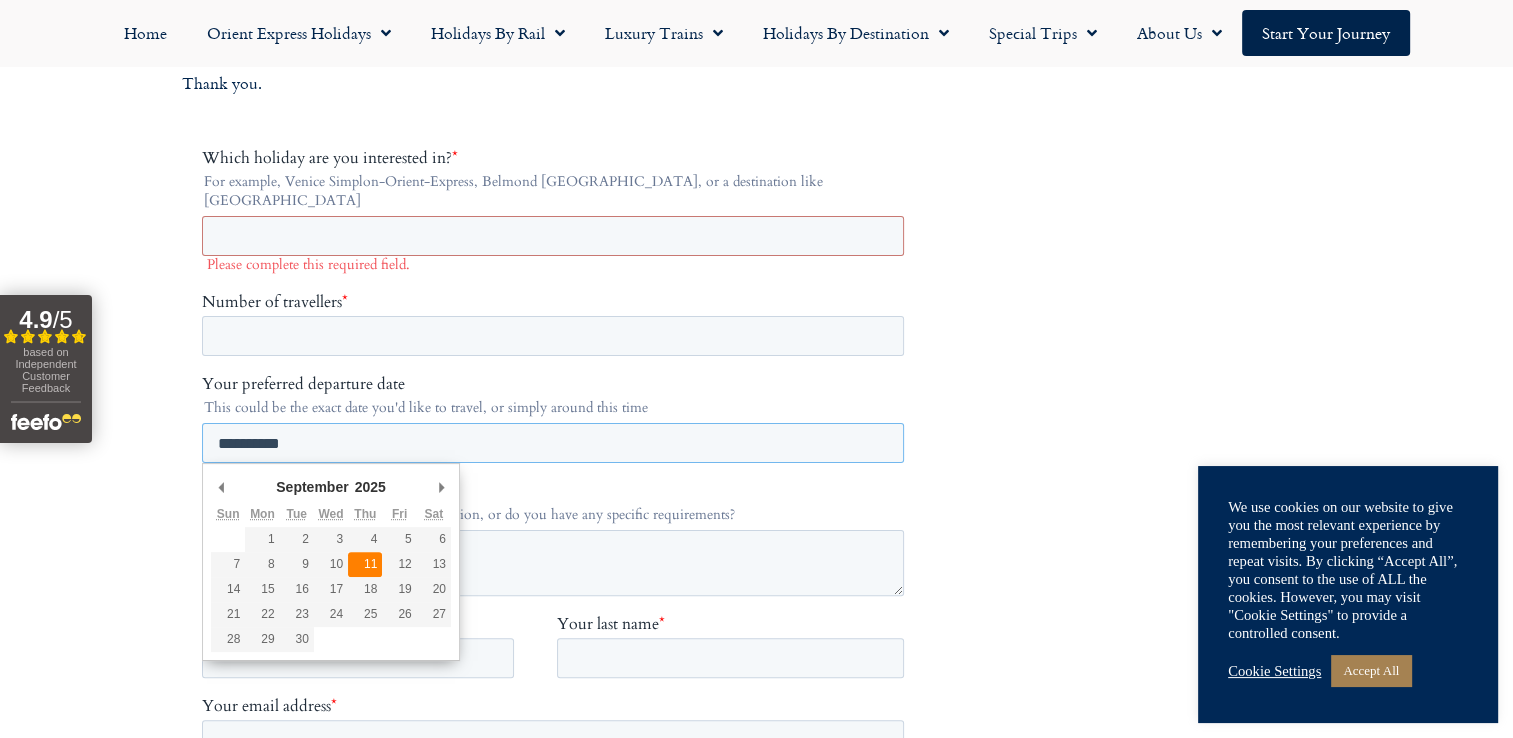 type on "[DATE]" 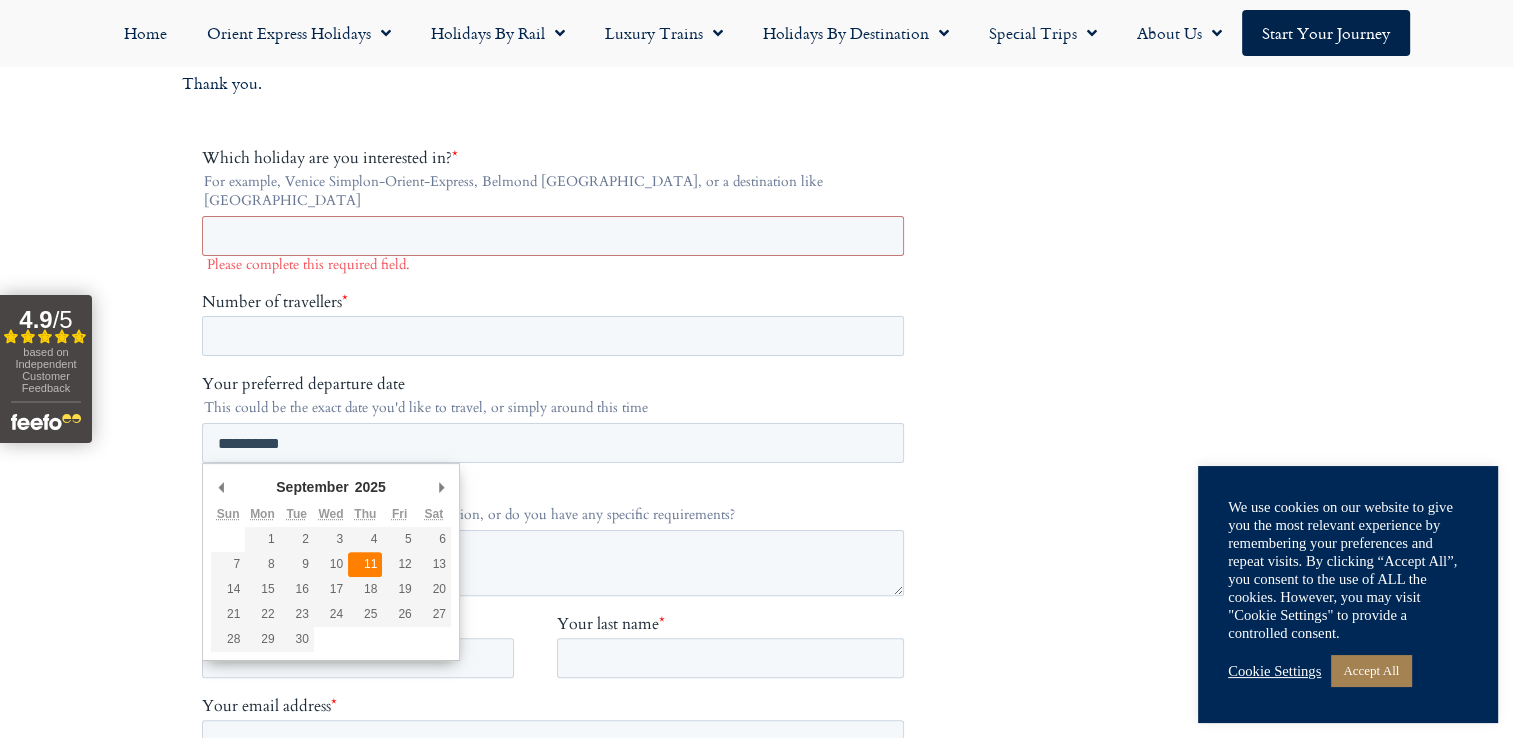 type on "**********" 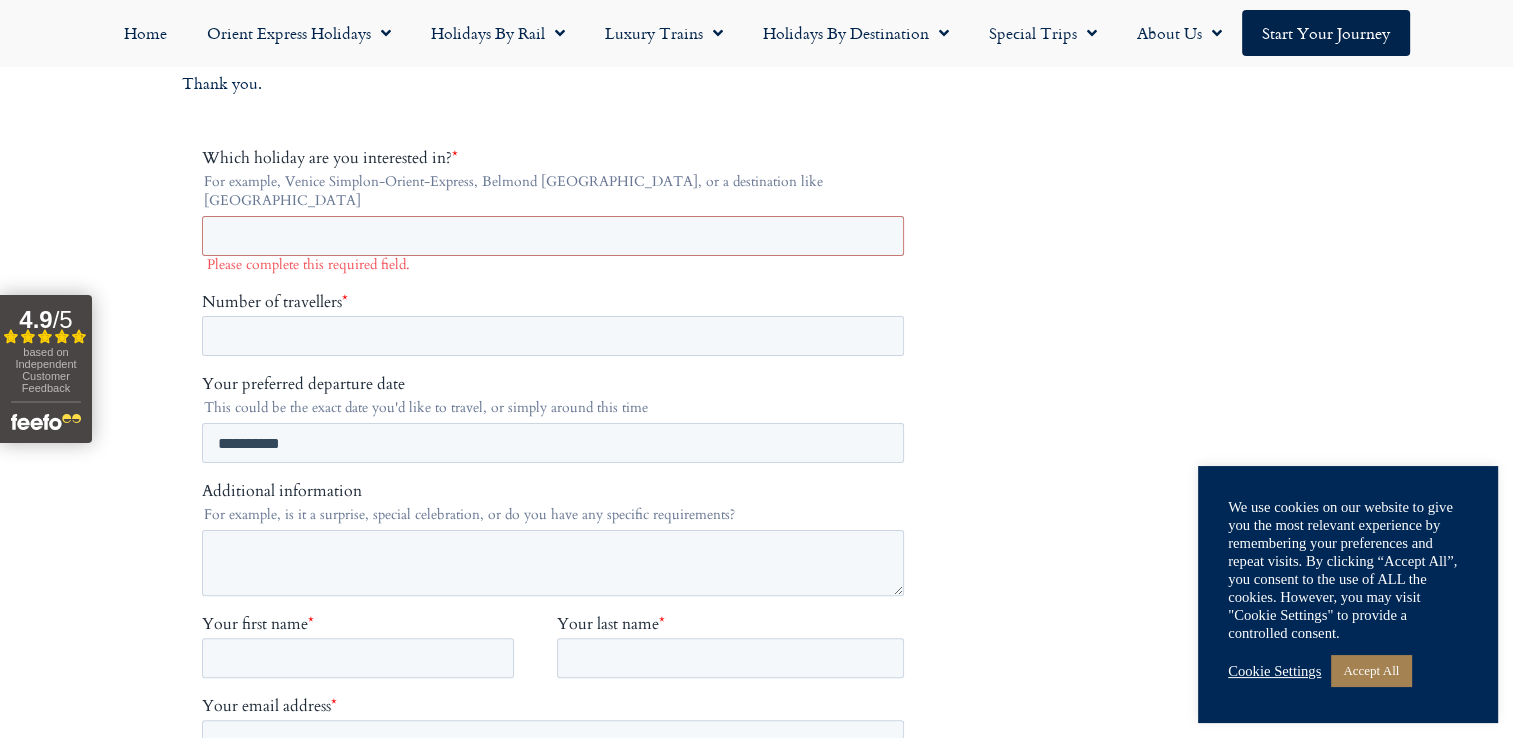 scroll, scrollTop: 500, scrollLeft: 0, axis: vertical 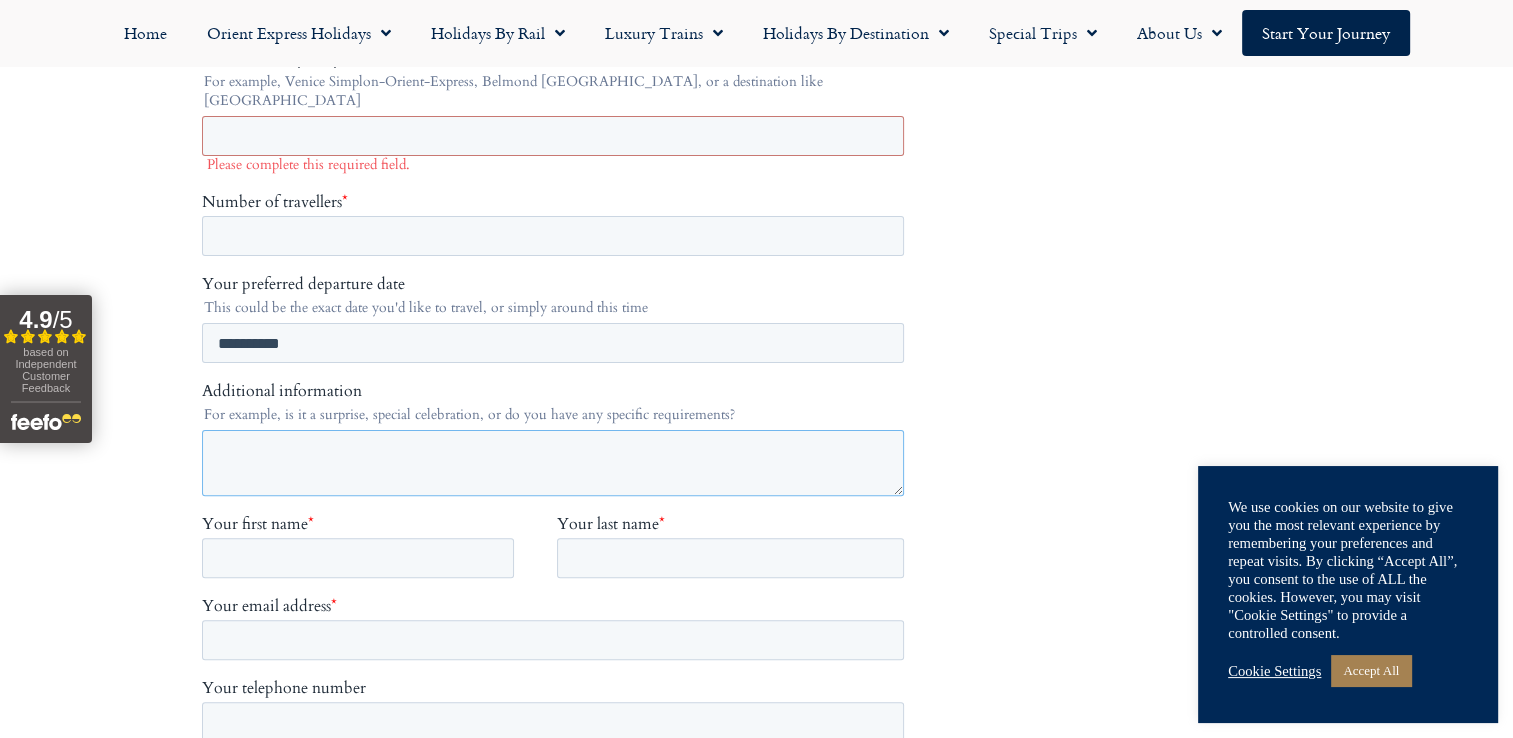 click on "Additional information" at bounding box center (552, 463) 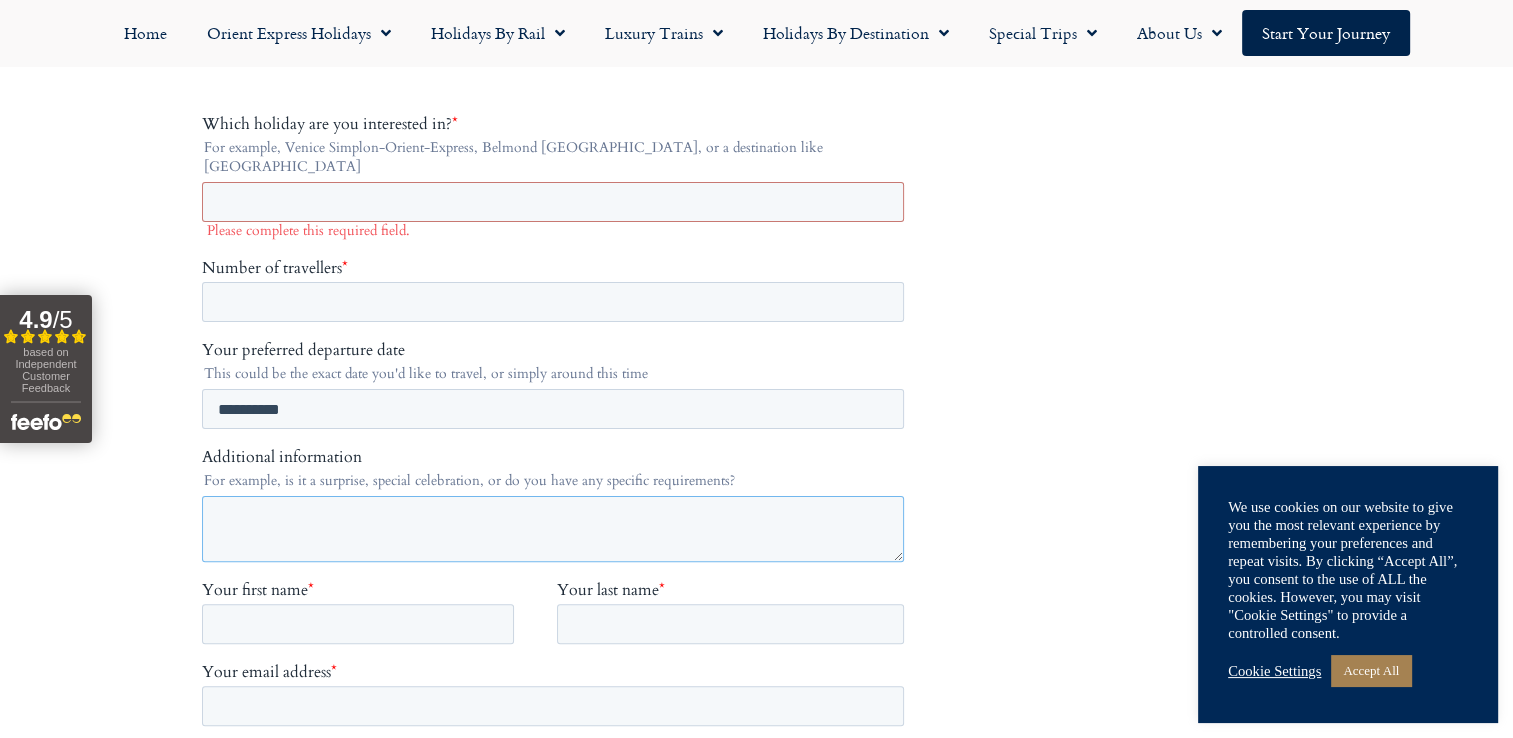 scroll, scrollTop: 400, scrollLeft: 0, axis: vertical 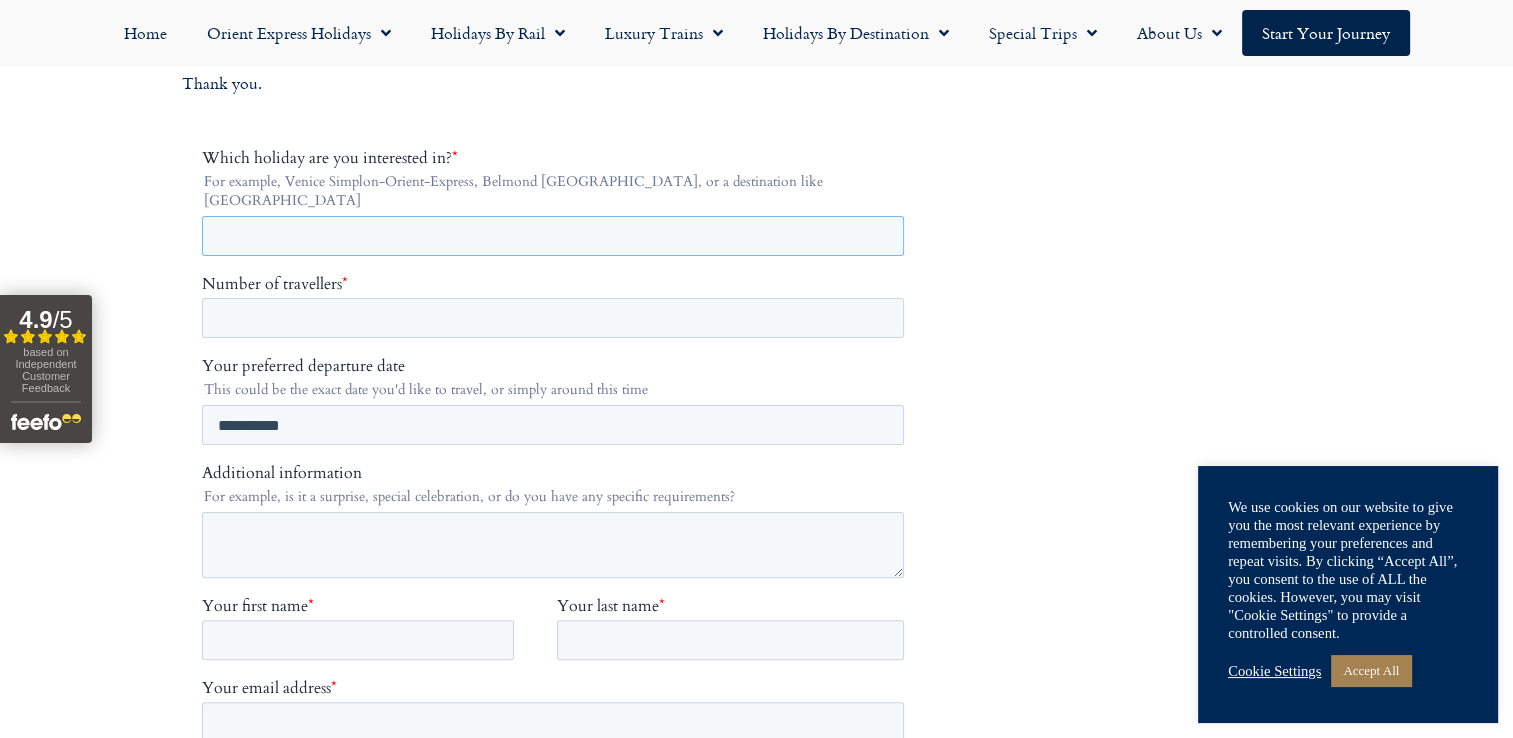 click on "Which holiday are you interested in? *" at bounding box center (552, 236) 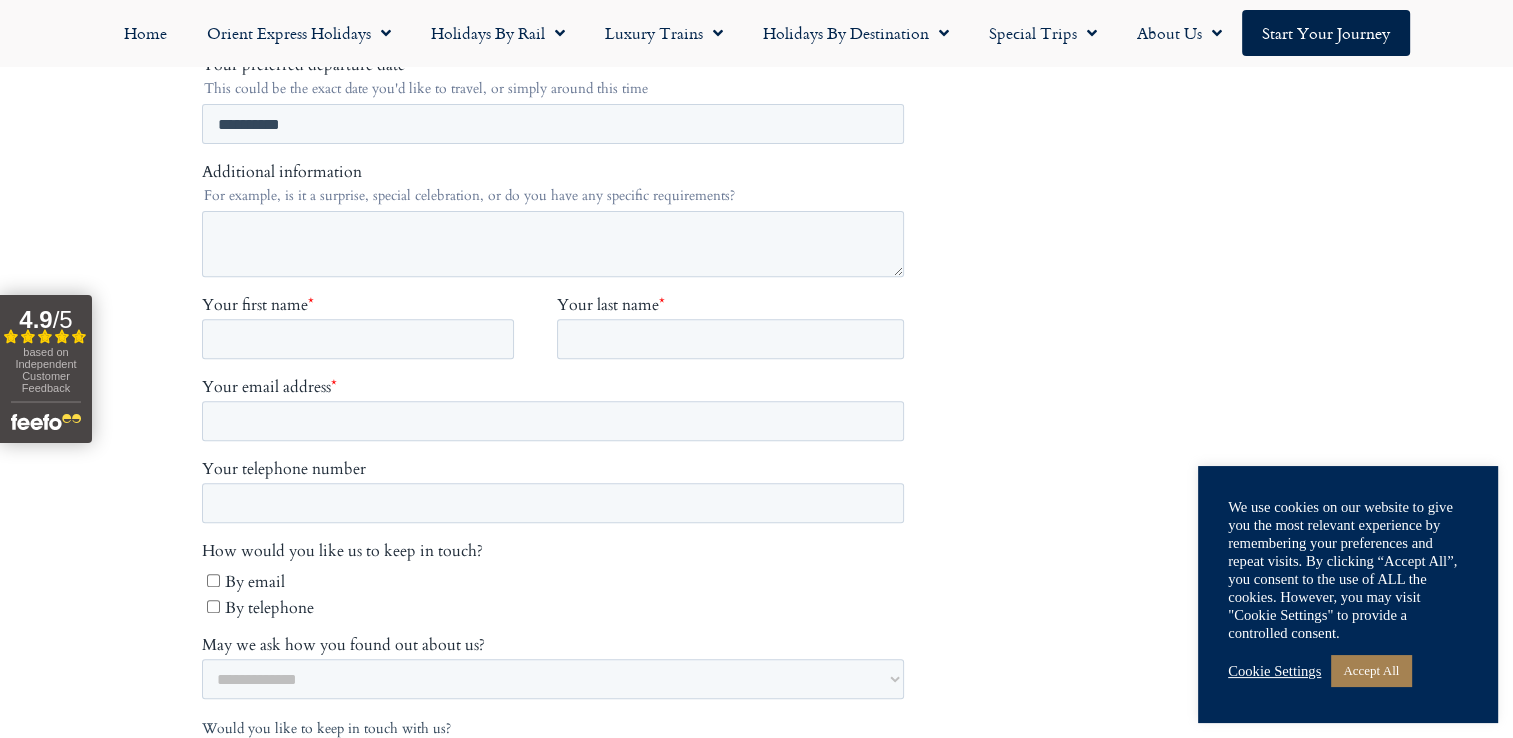 scroll, scrollTop: 700, scrollLeft: 0, axis: vertical 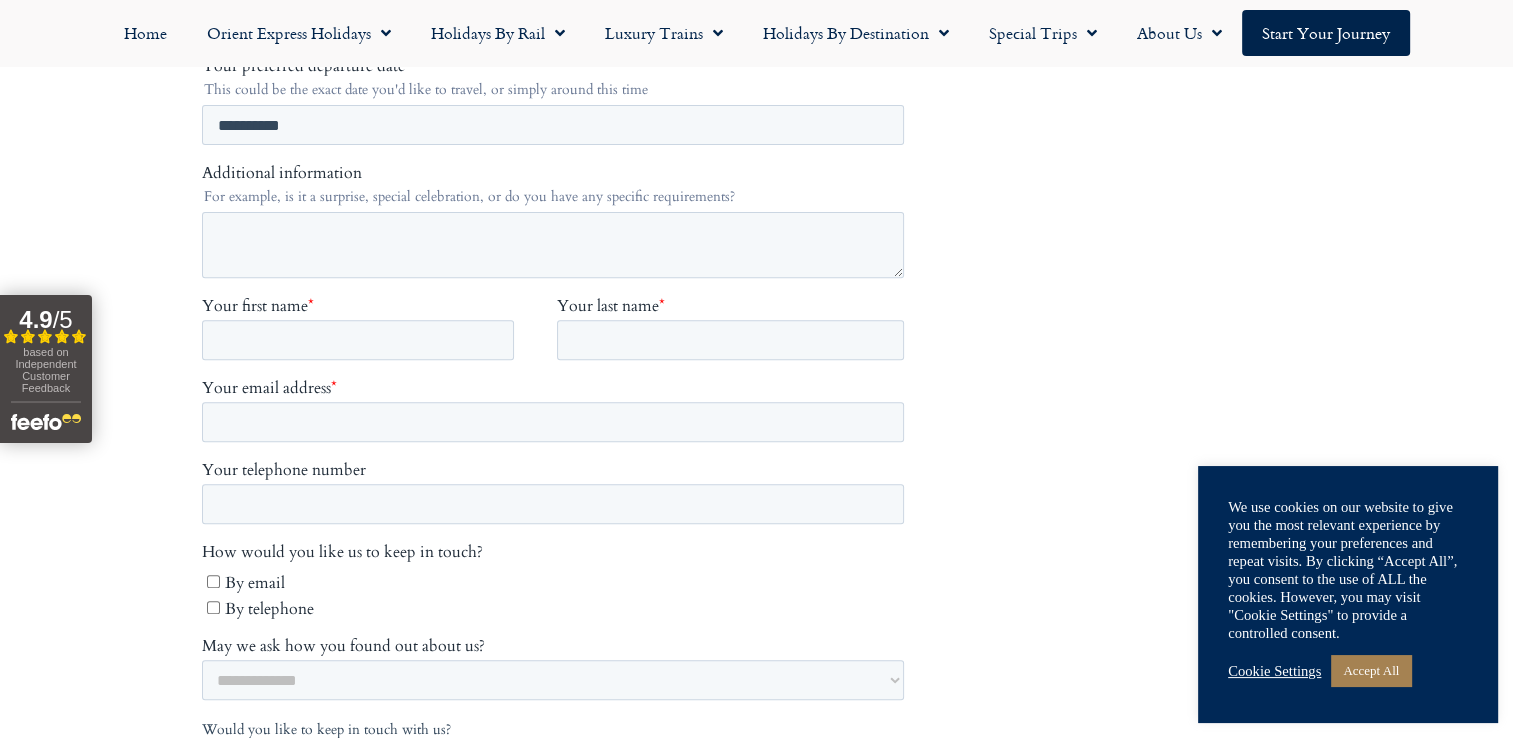 type on "******" 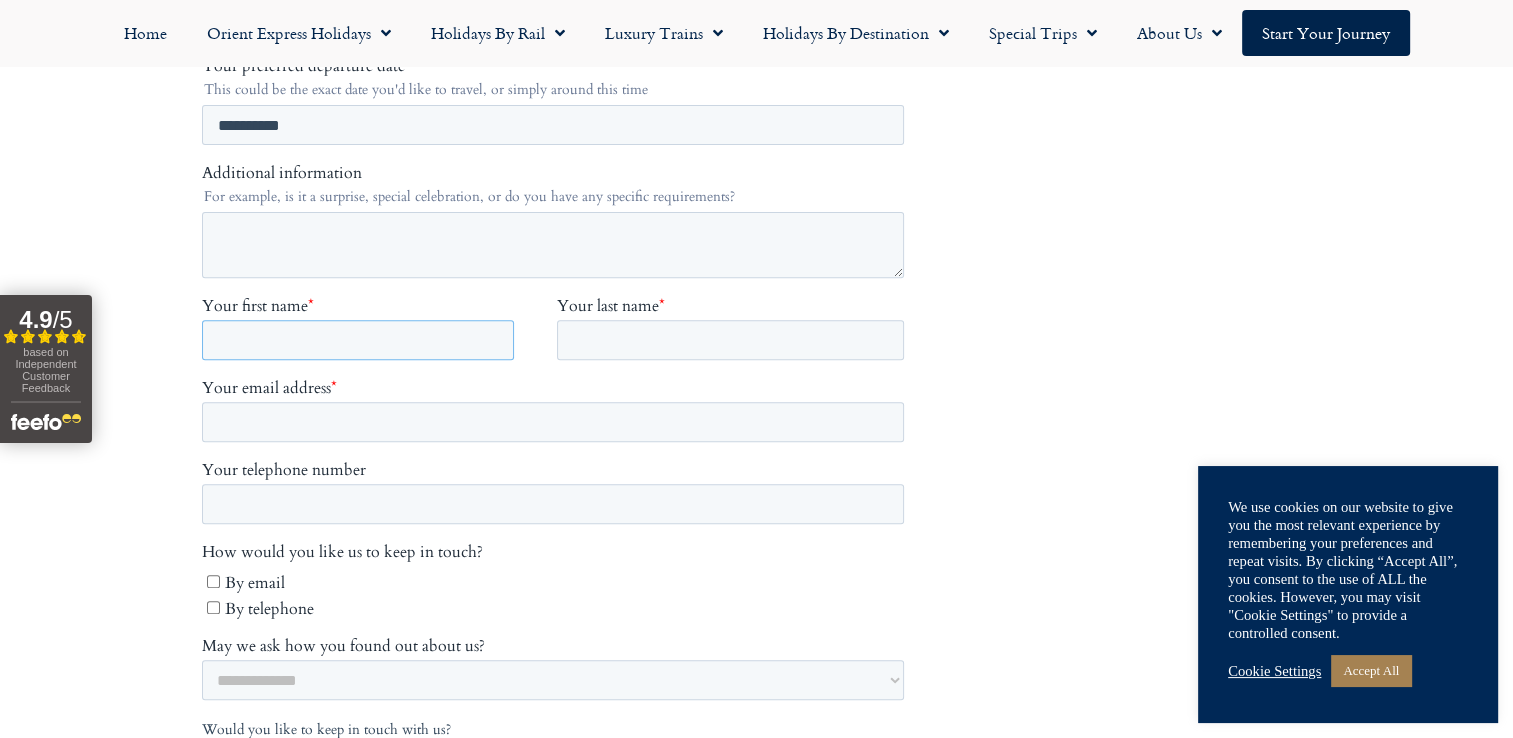 click on "Your first name *" at bounding box center [357, 341] 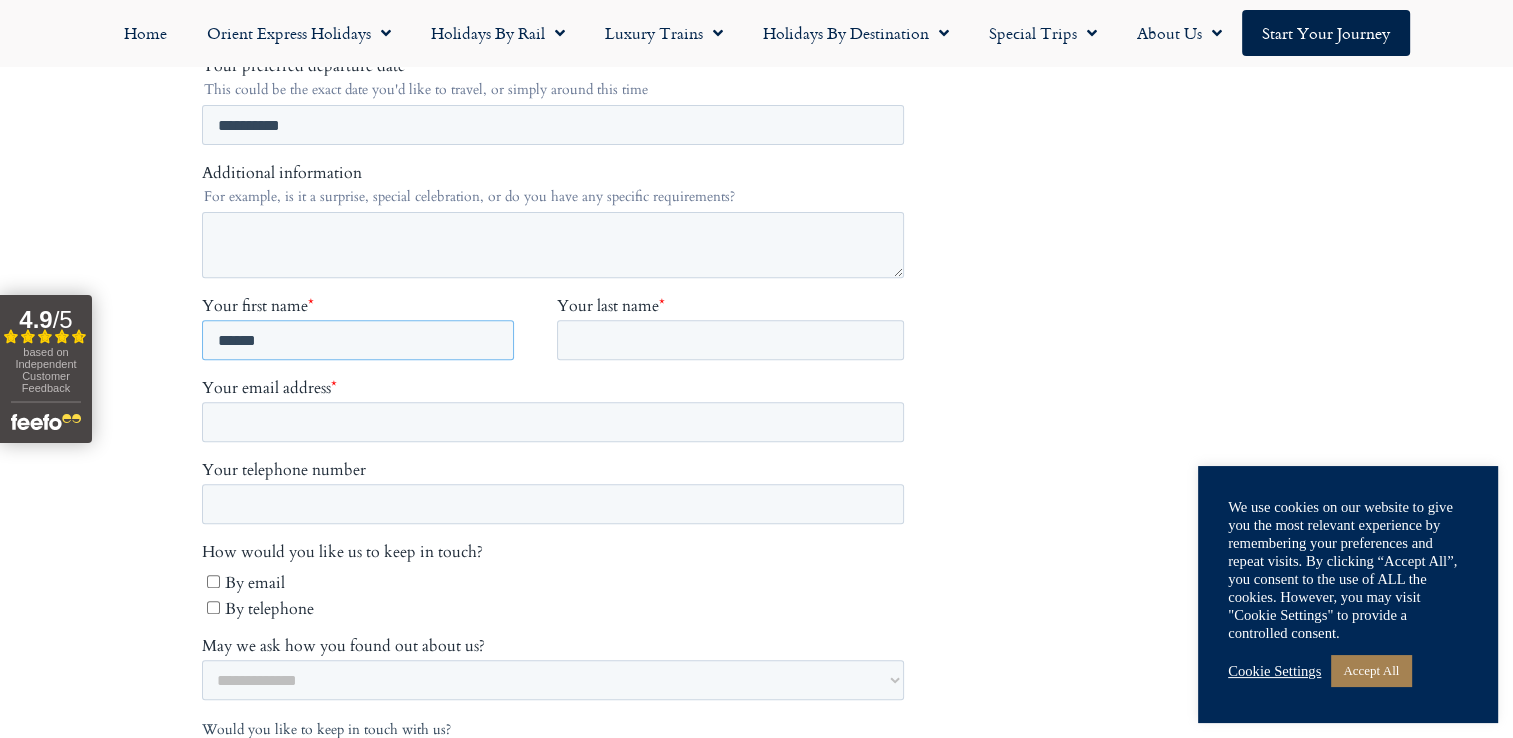 type on "******" 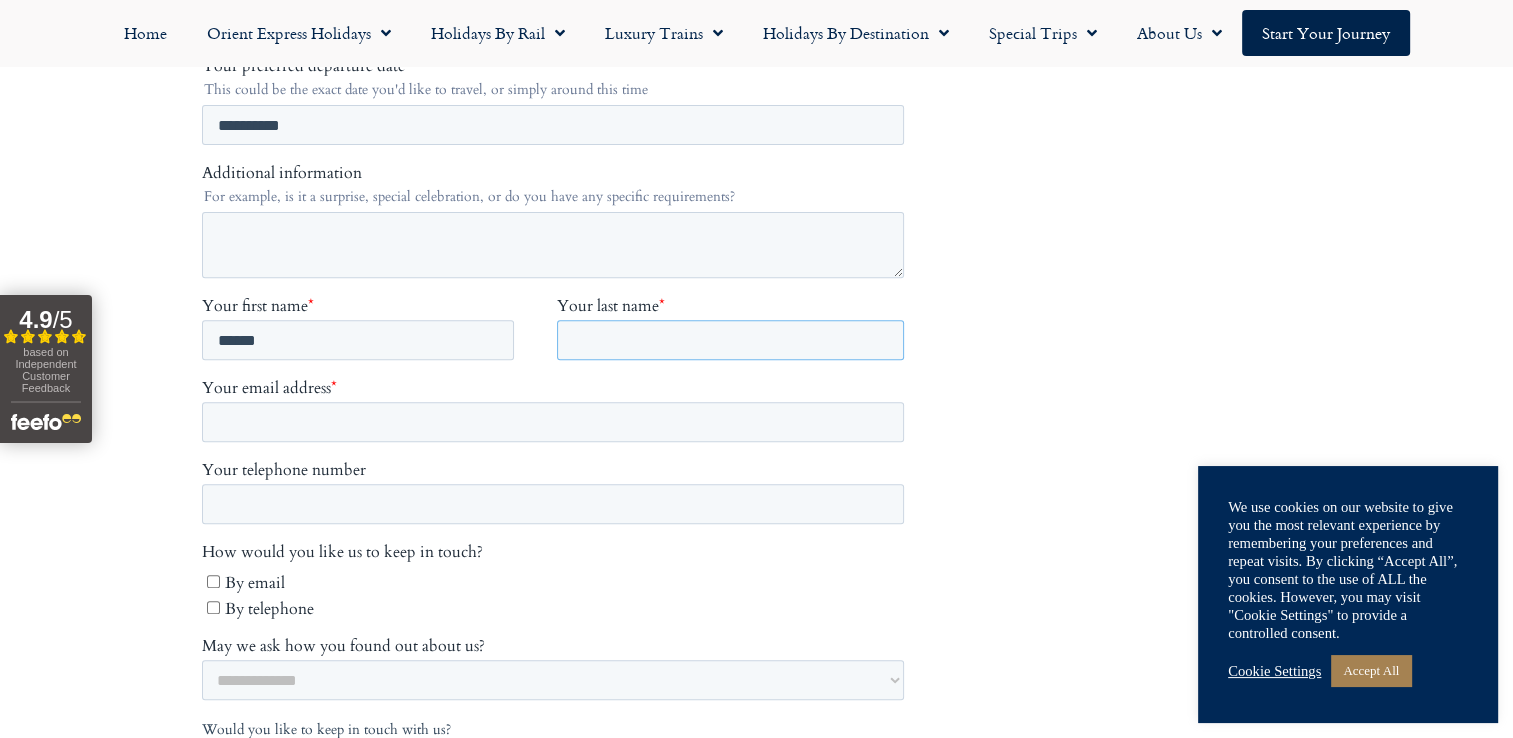 click on "Your last name *" at bounding box center (729, 341) 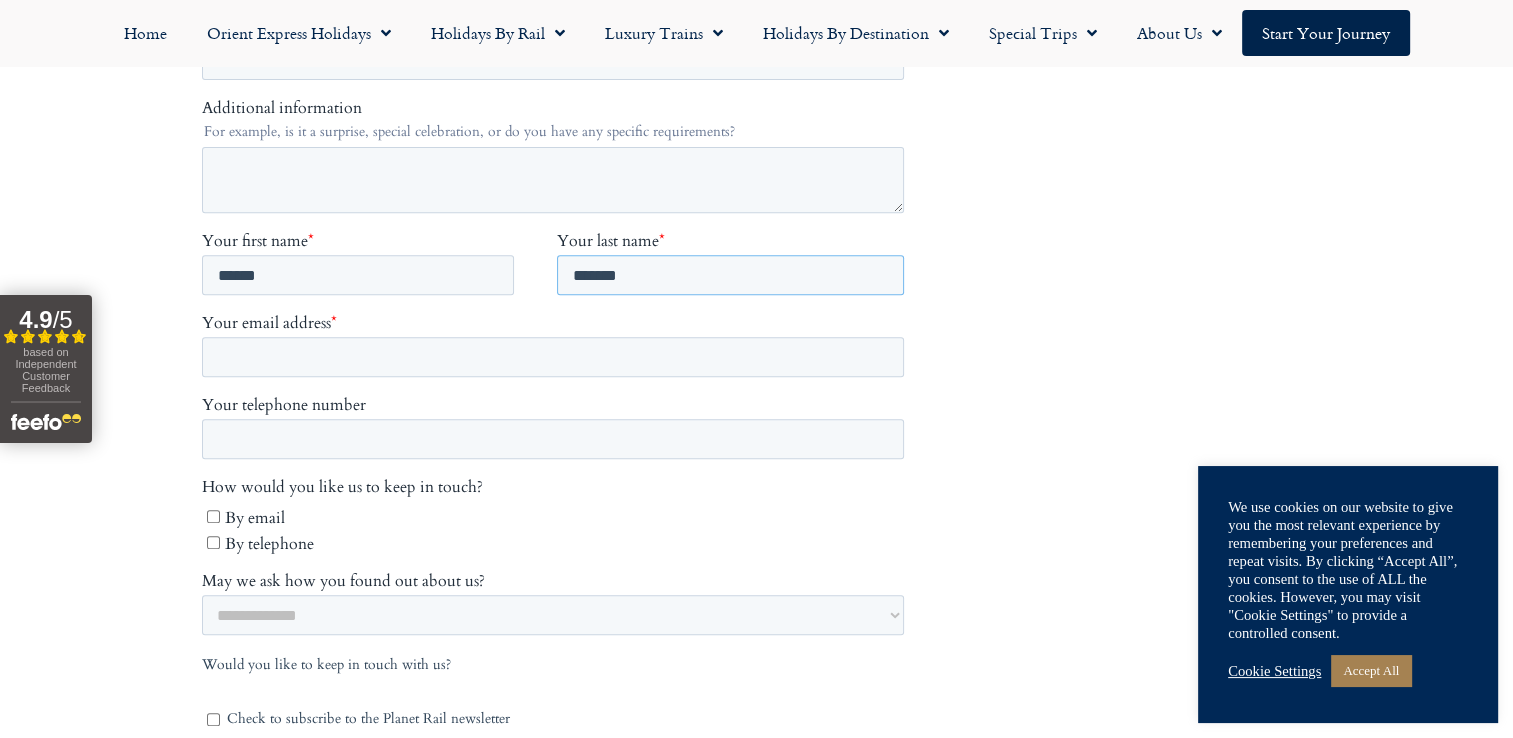 scroll, scrollTop: 800, scrollLeft: 0, axis: vertical 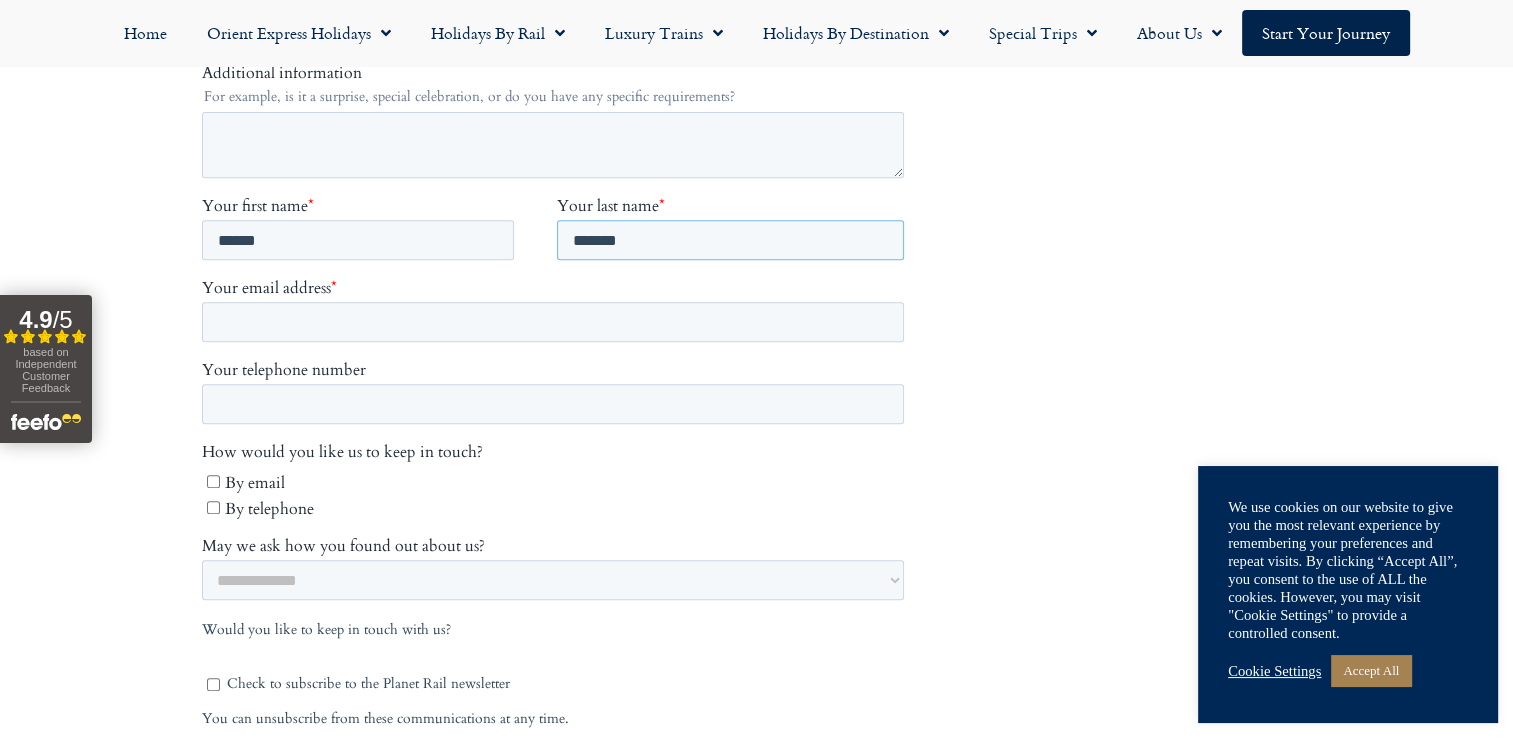 type on "******" 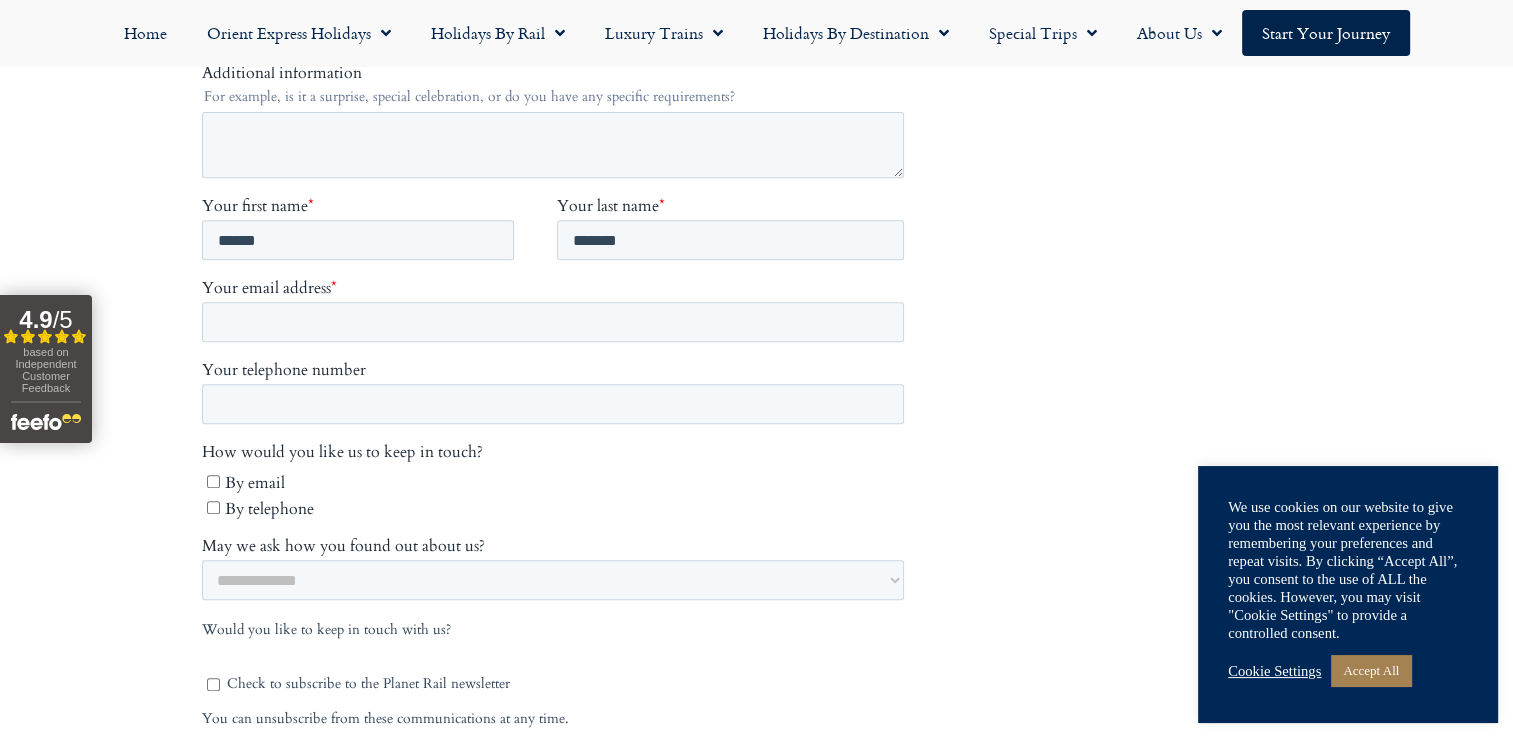 click on "Your telephone number" at bounding box center (556, 402) 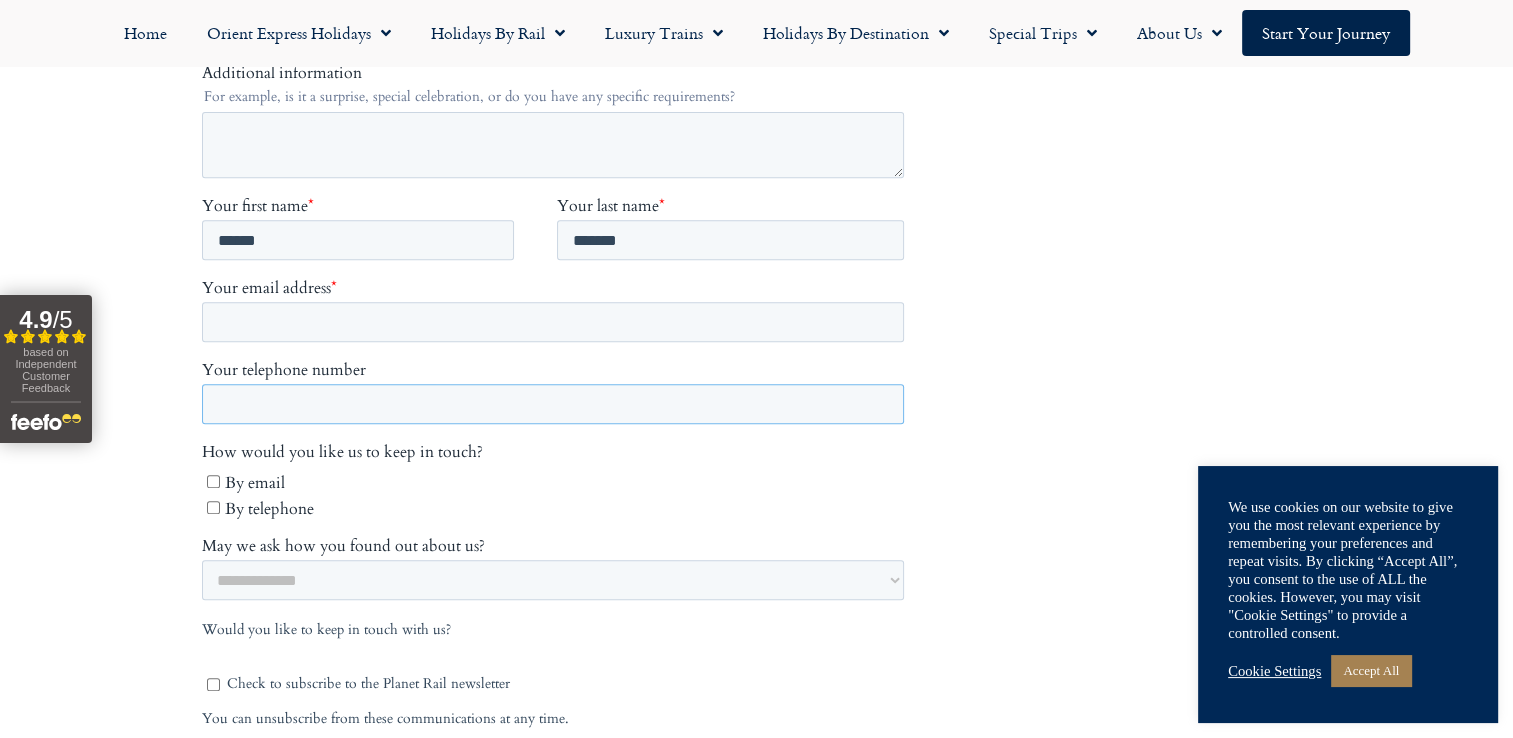 click on "Your telephone number" at bounding box center [552, 405] 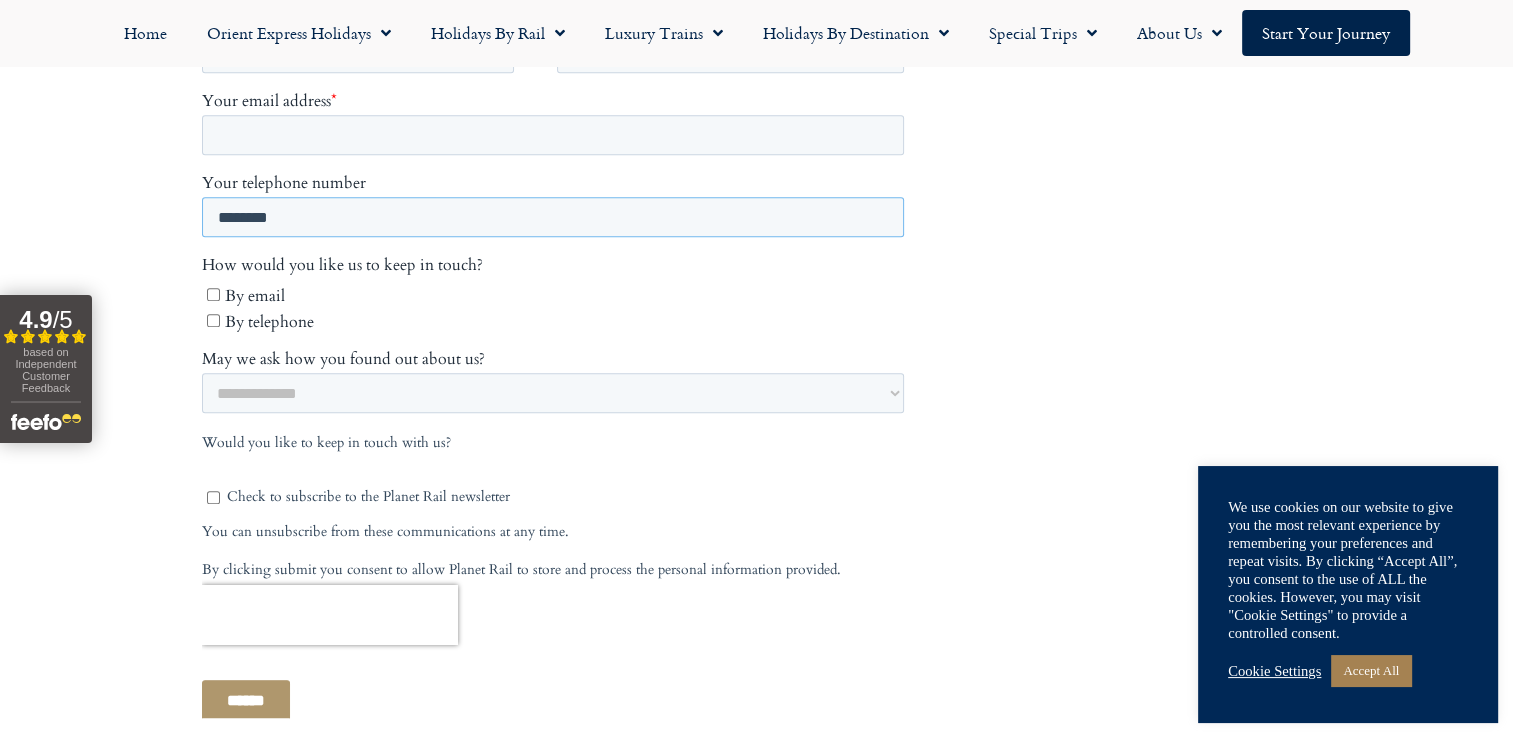 scroll, scrollTop: 1000, scrollLeft: 0, axis: vertical 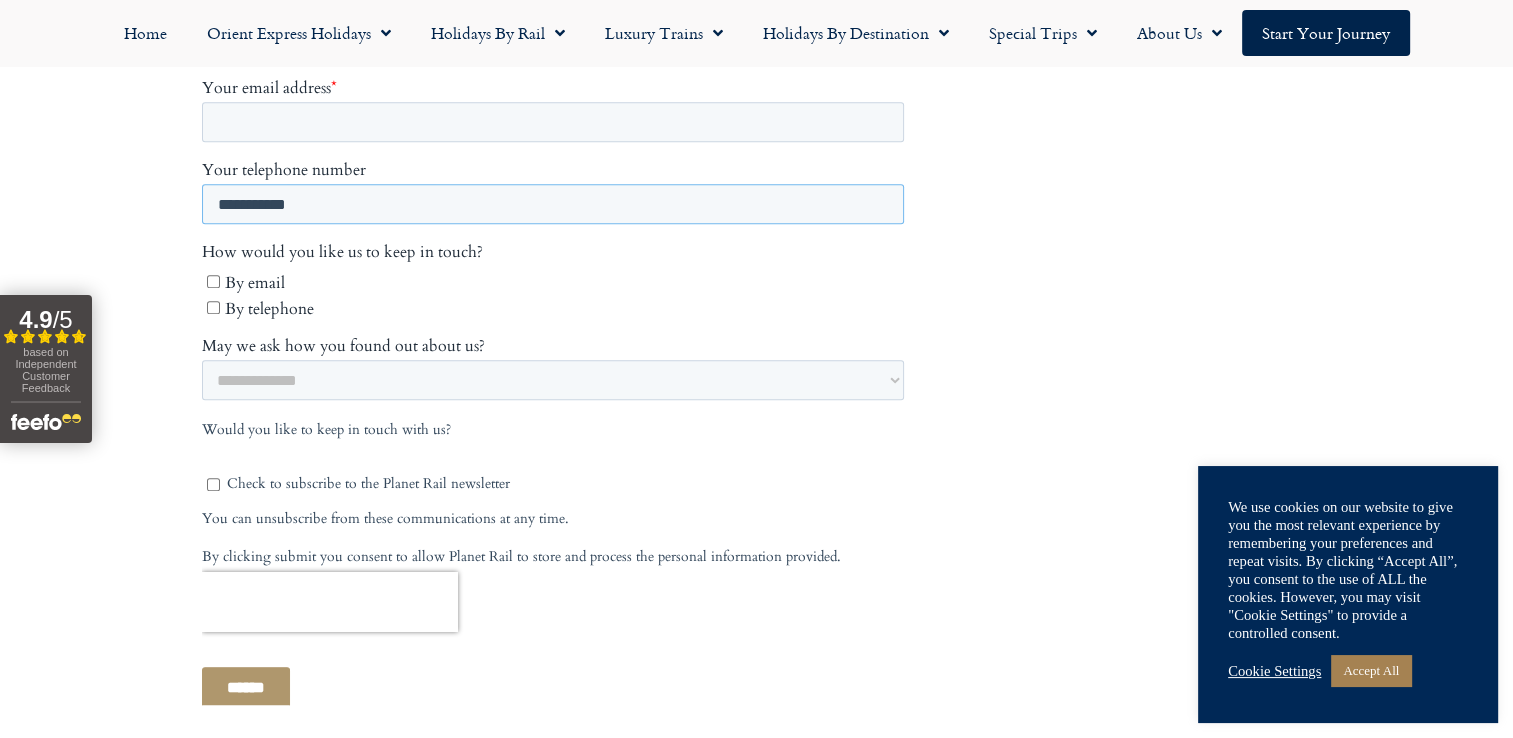 click on "**********" at bounding box center [552, 205] 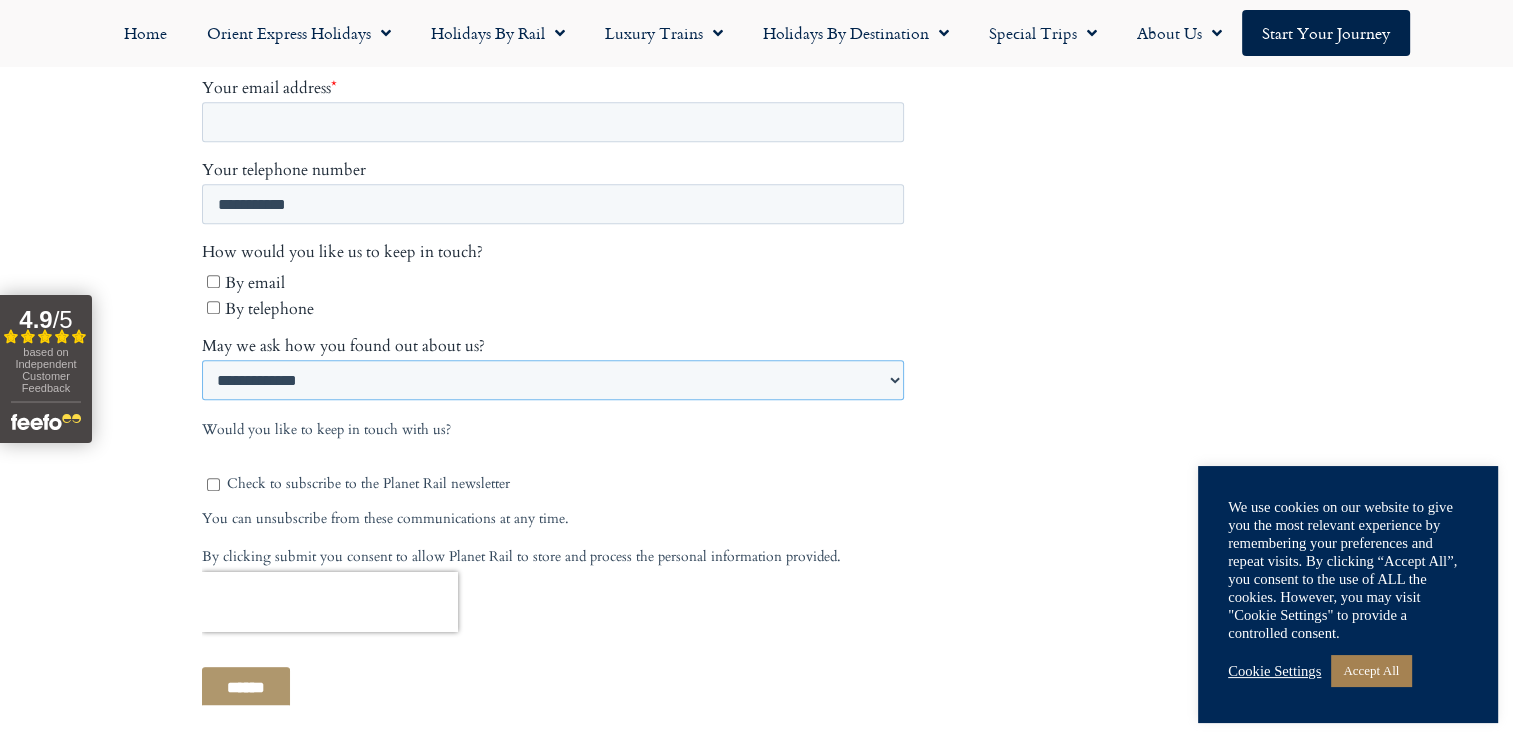 click on "**********" at bounding box center (552, 381) 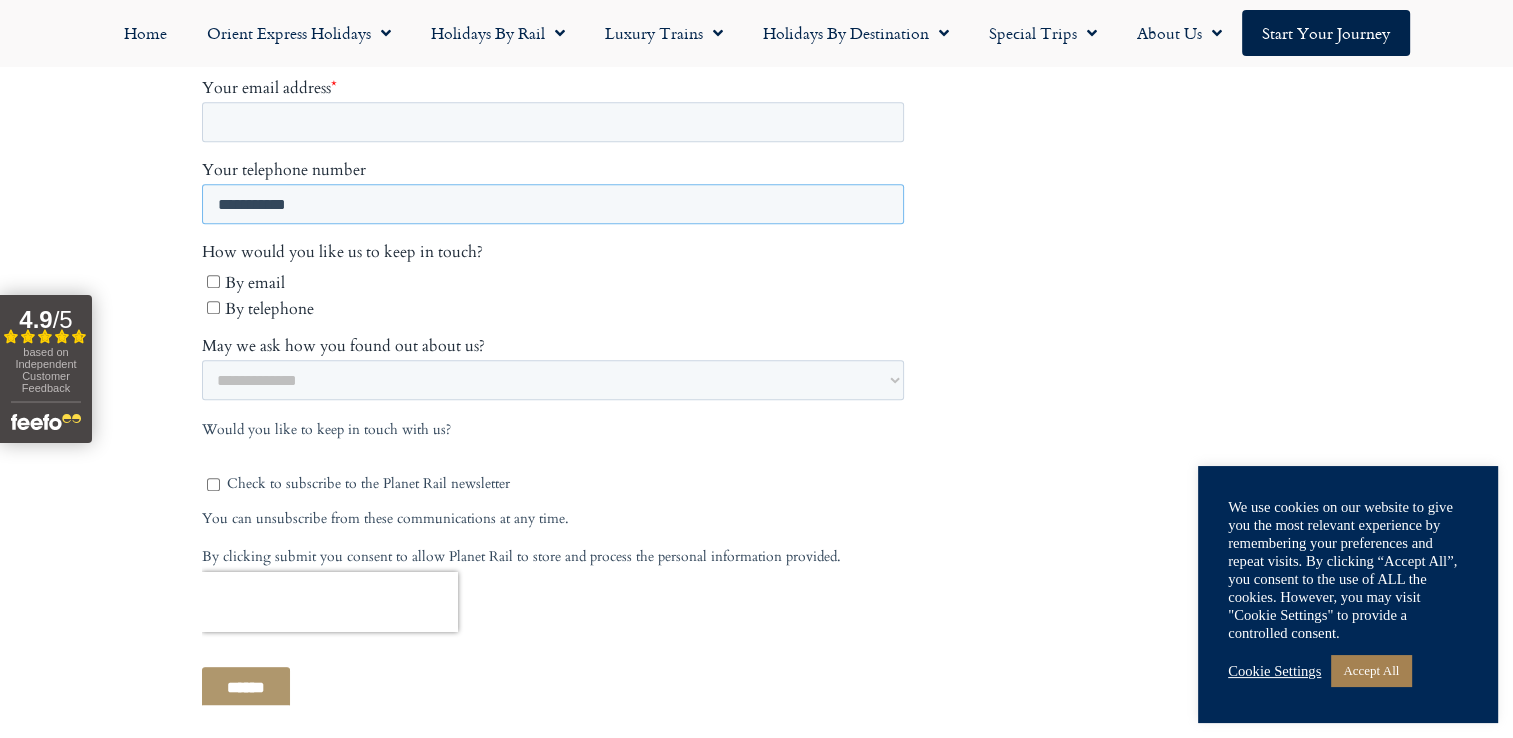 click on "**********" at bounding box center [552, 205] 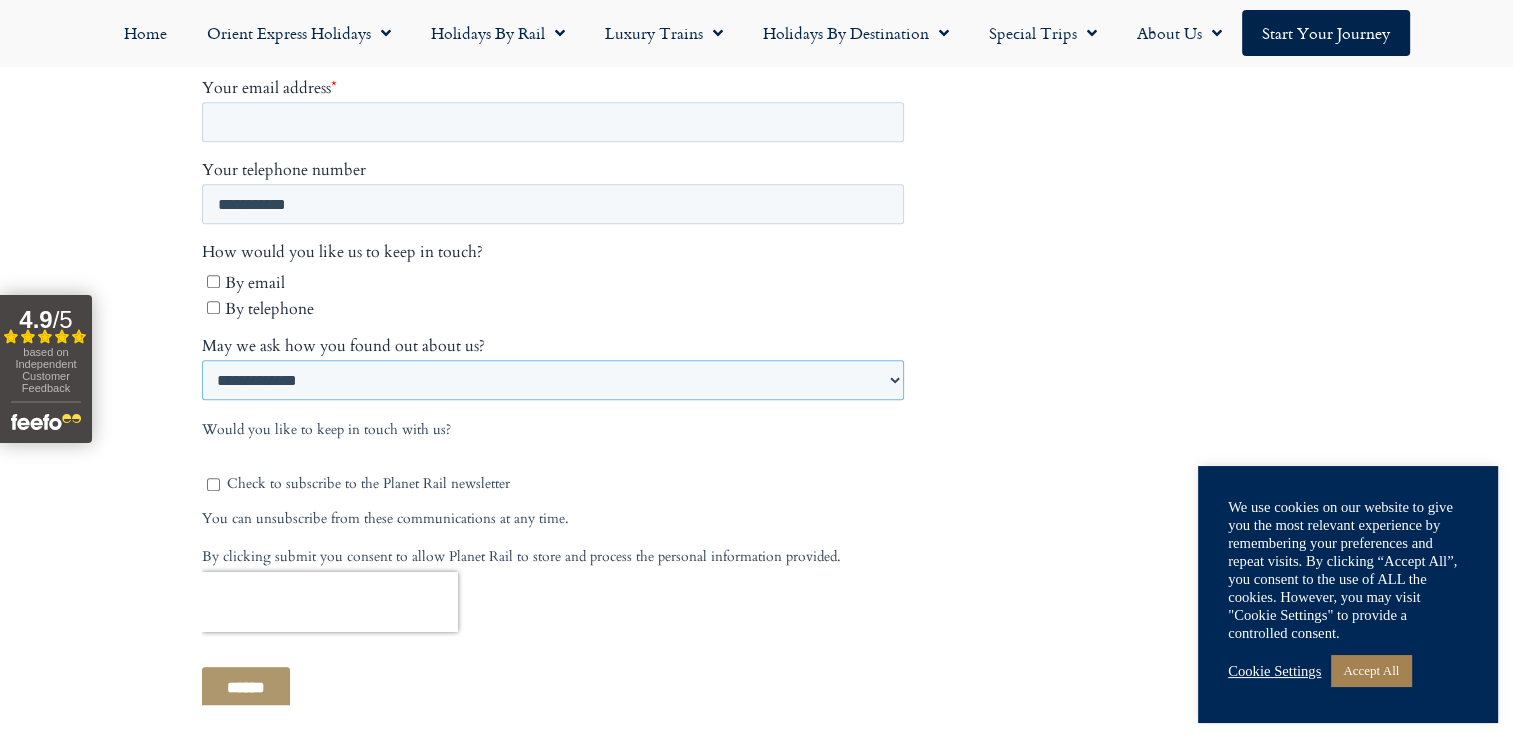 click on "**********" at bounding box center [552, 381] 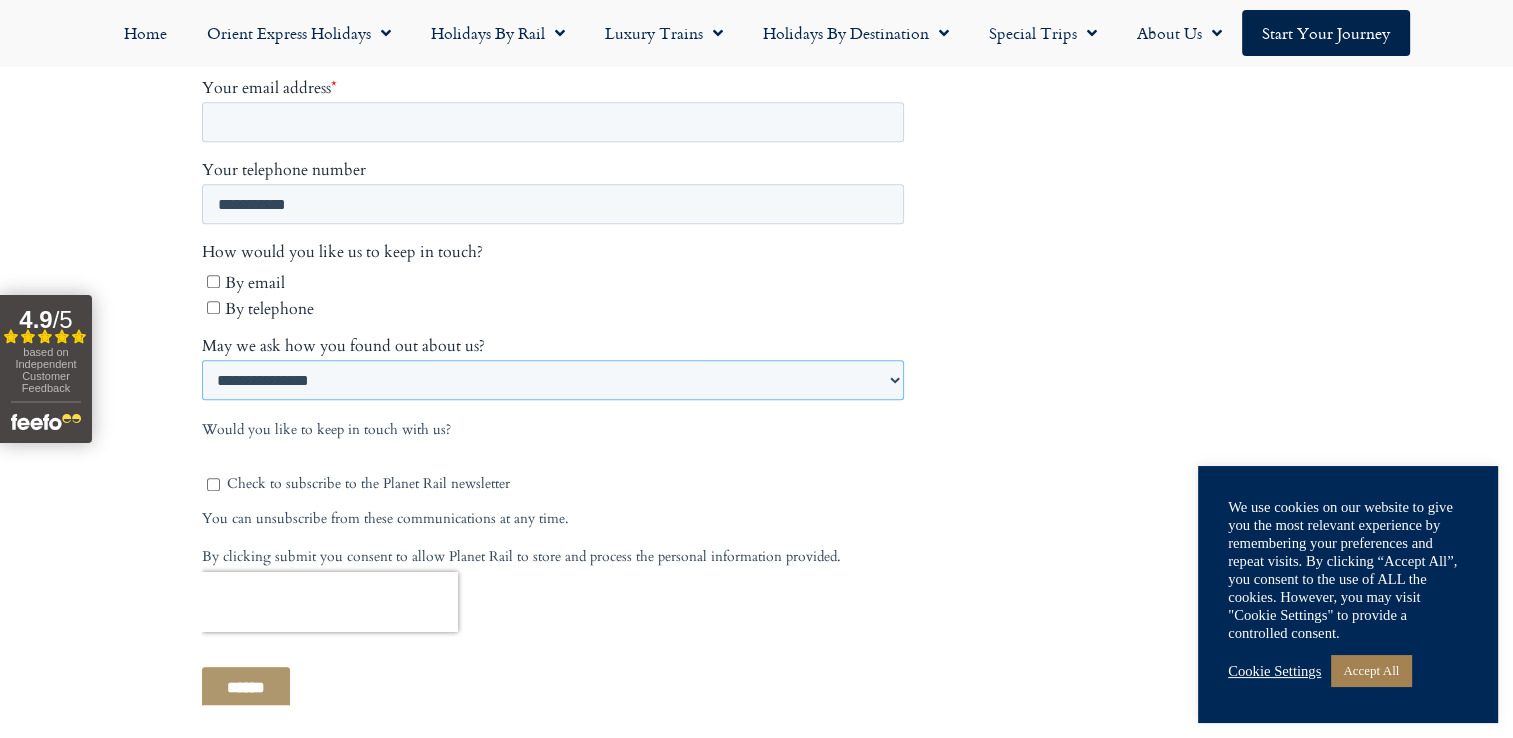 click on "**********" at bounding box center [552, 381] 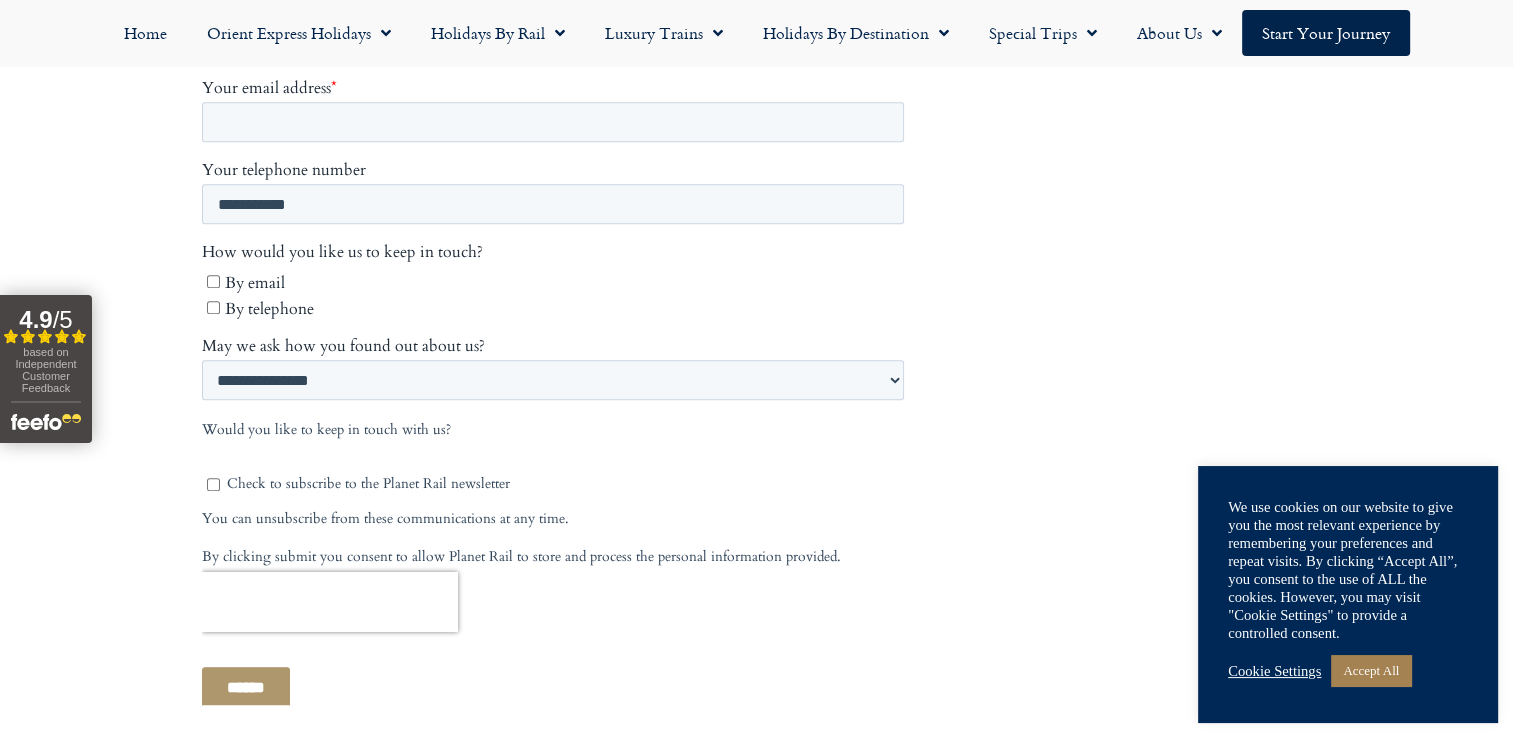 click on "By telephone" at bounding box center [554, 309] 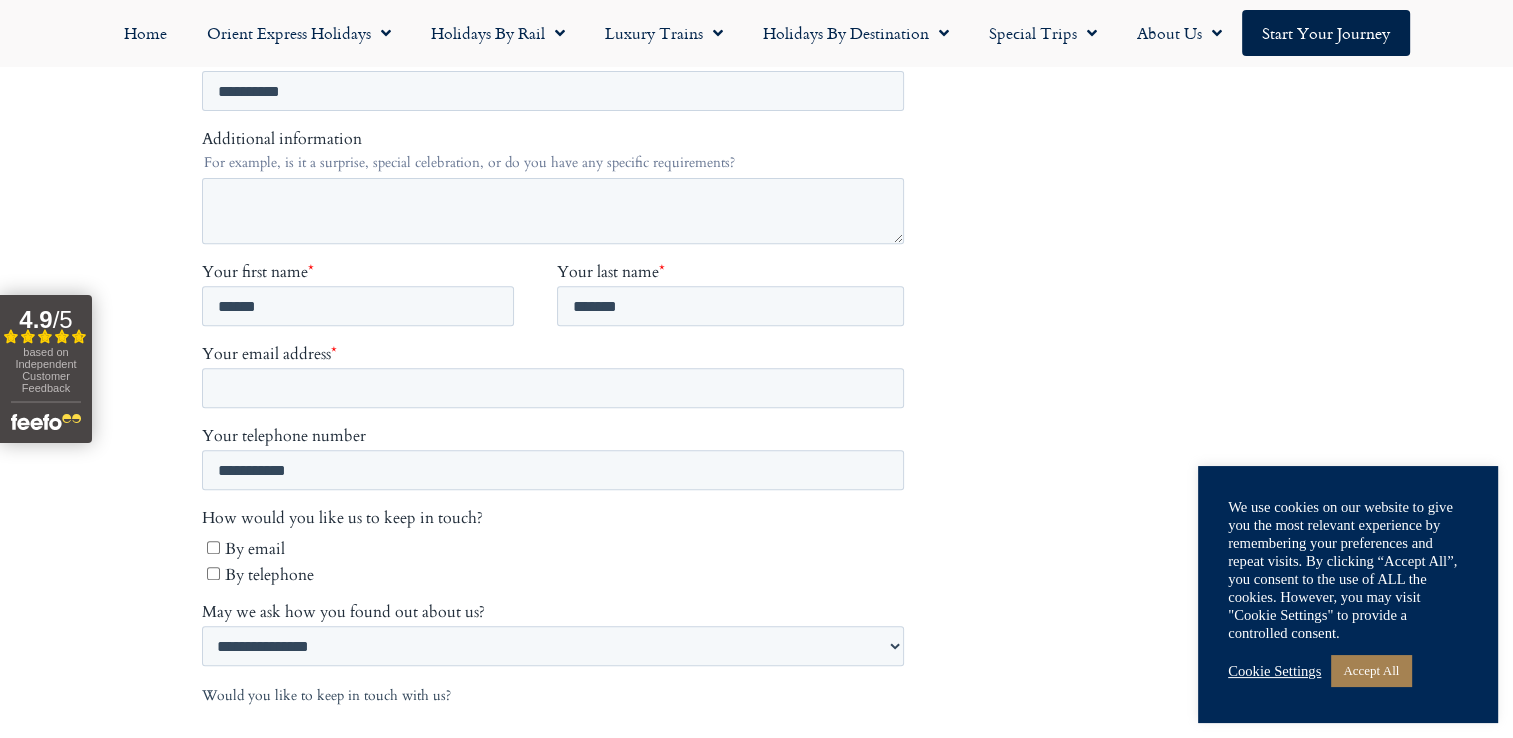 scroll, scrollTop: 700, scrollLeft: 0, axis: vertical 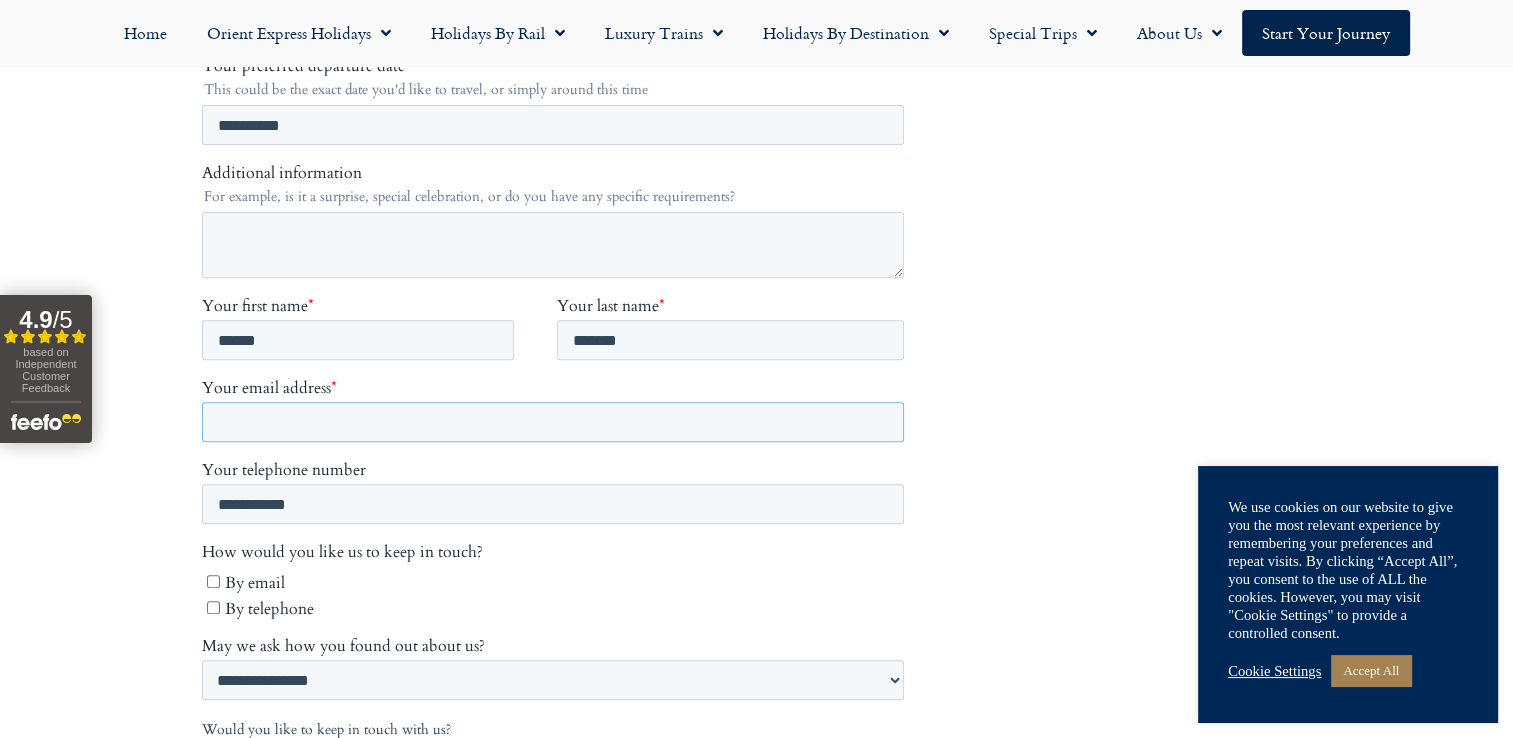 click on "Your email address *" at bounding box center [552, 423] 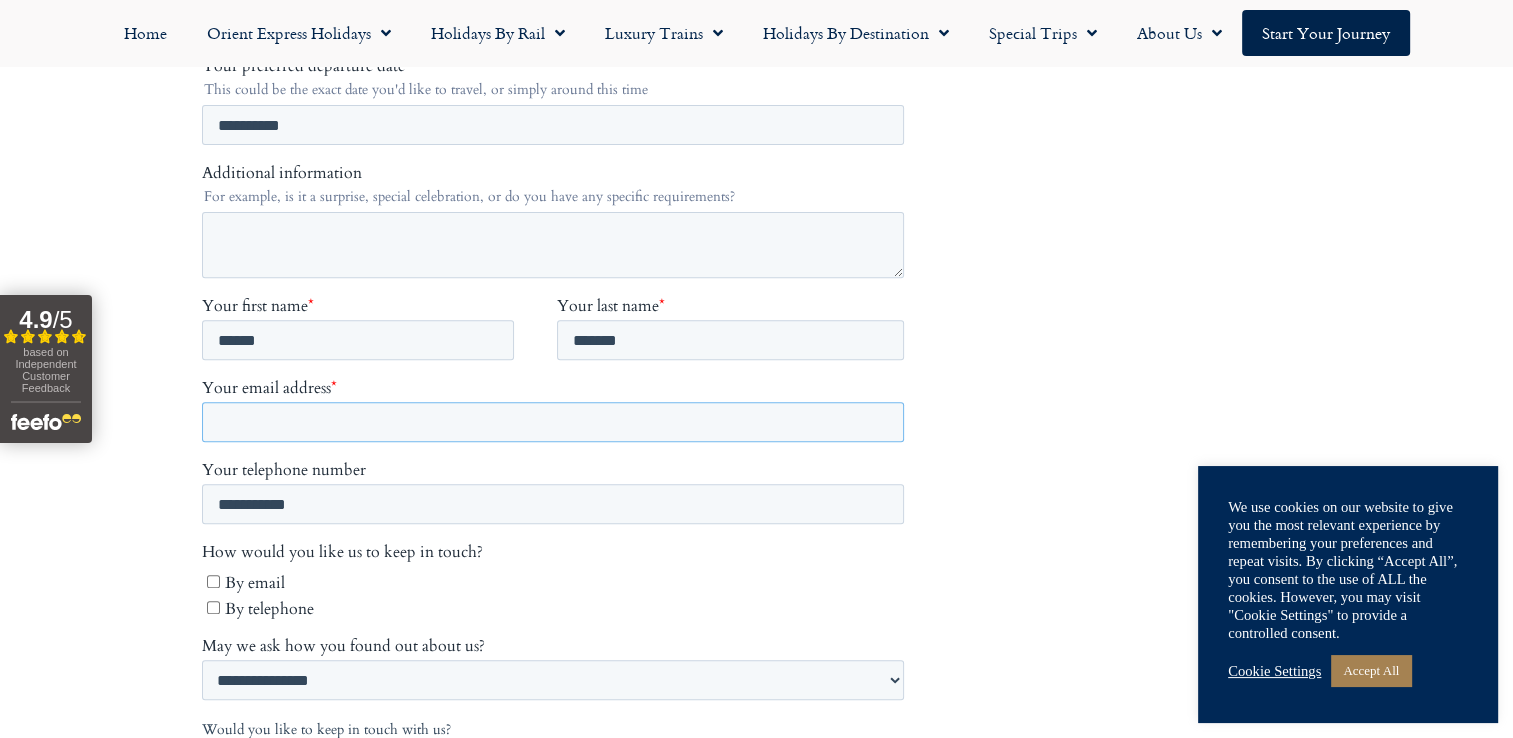 click on "Your email address *" at bounding box center (552, 423) 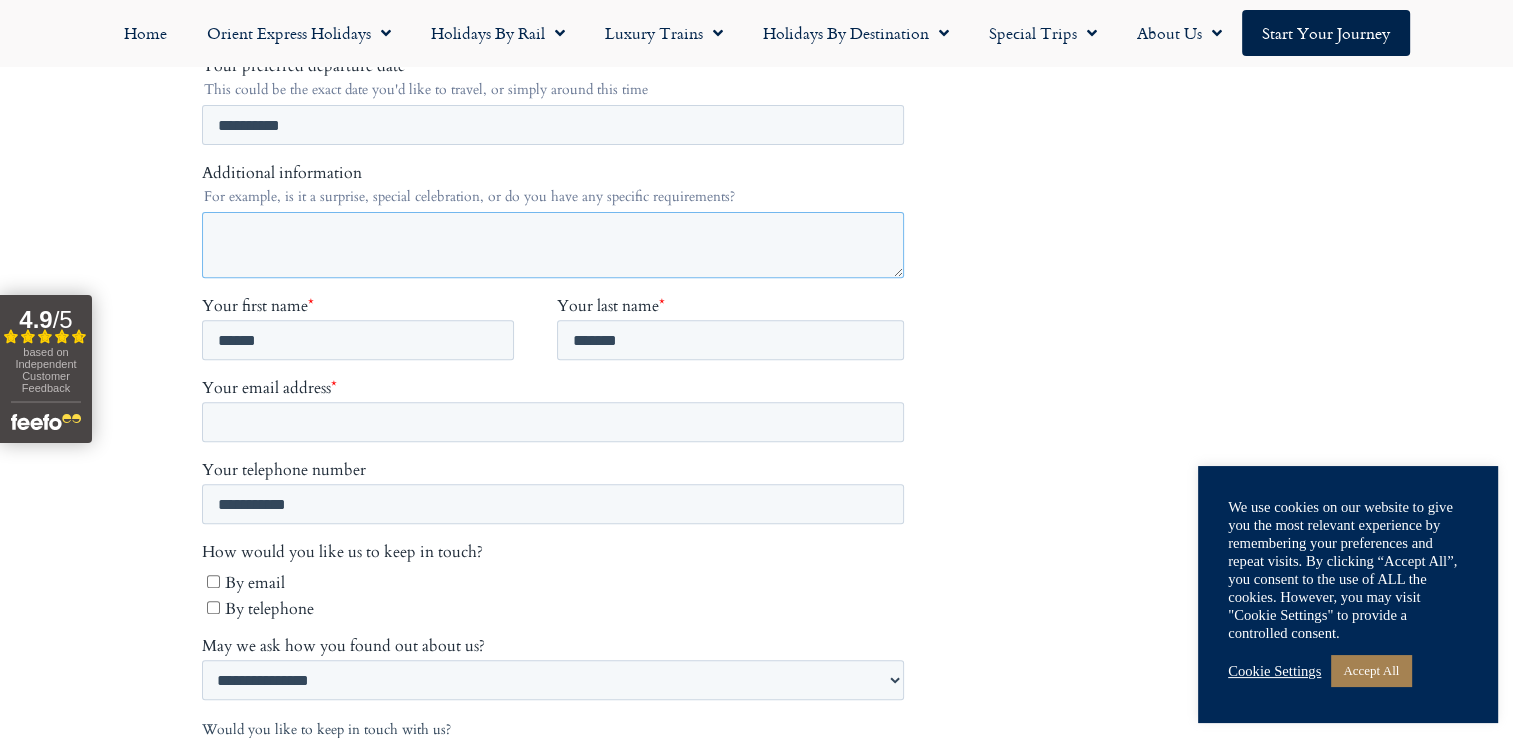 click on "Additional information" at bounding box center (552, 246) 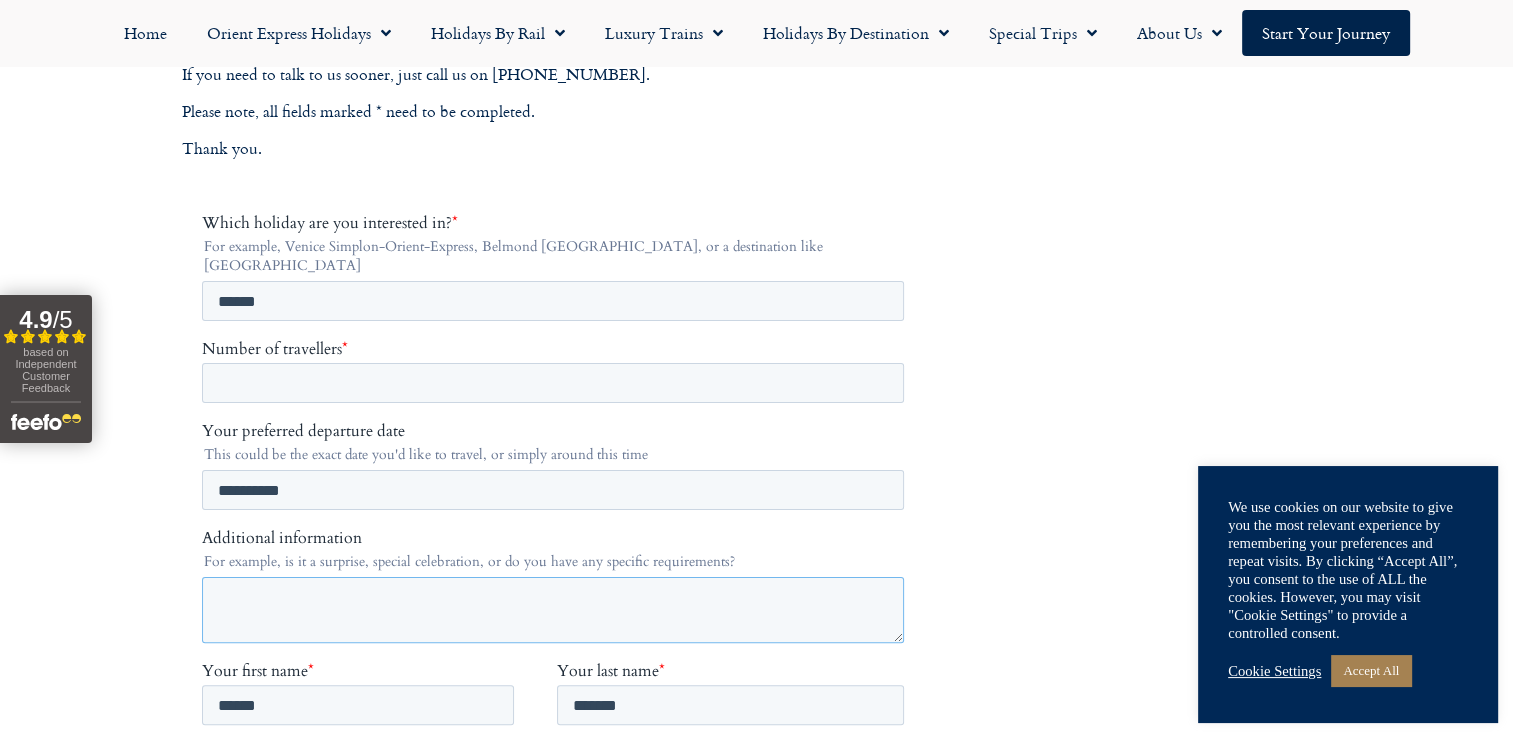 scroll, scrollTop: 300, scrollLeft: 0, axis: vertical 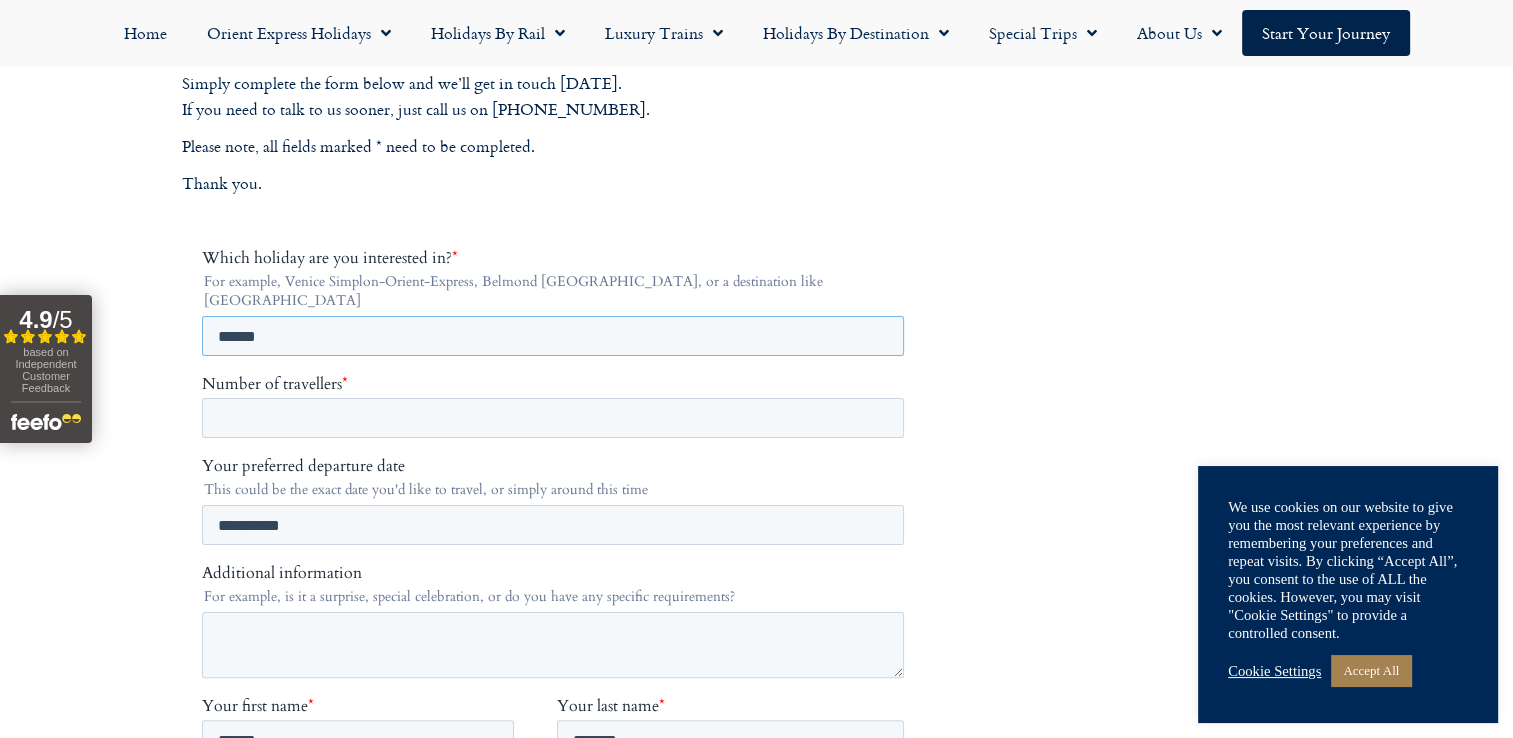 click on "******" at bounding box center [552, 336] 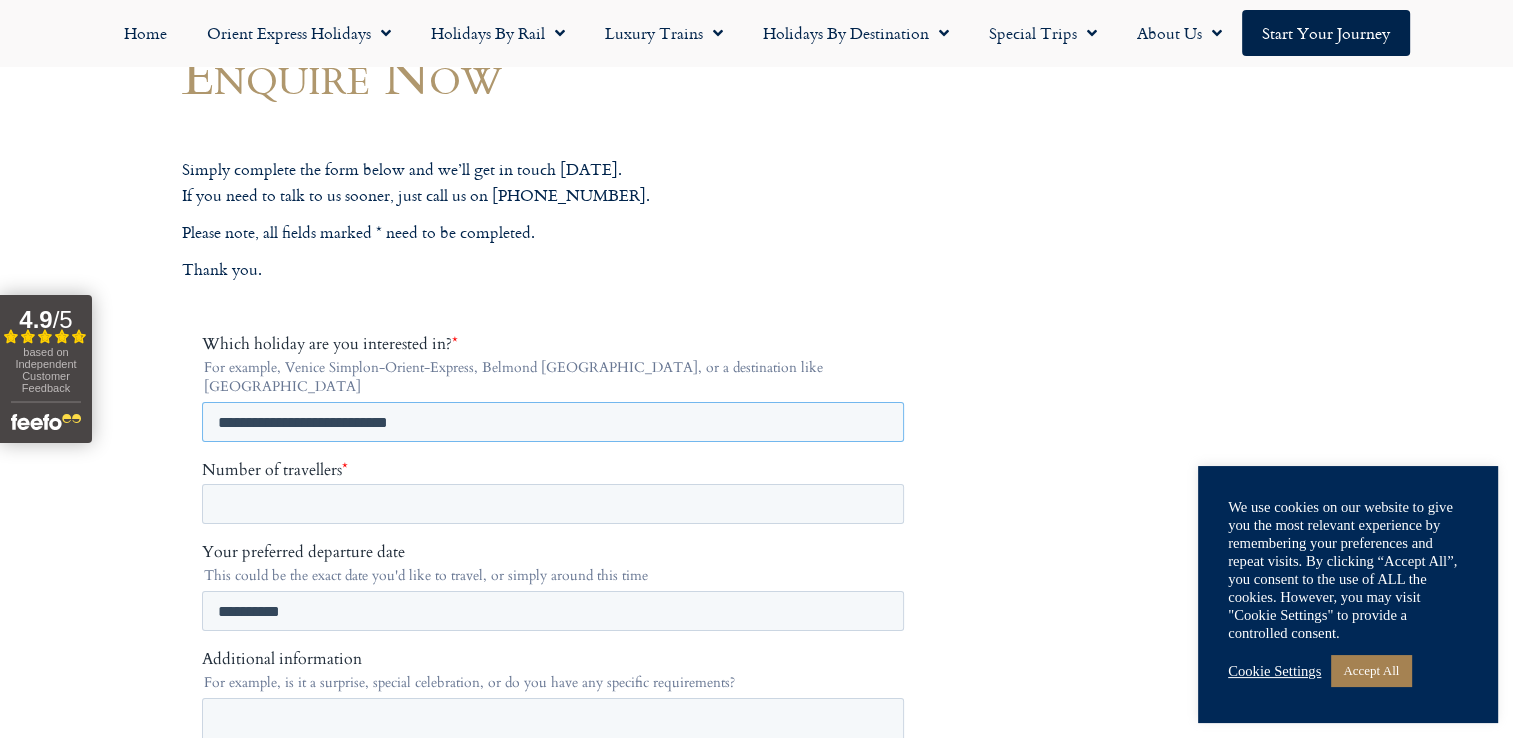 scroll, scrollTop: 300, scrollLeft: 0, axis: vertical 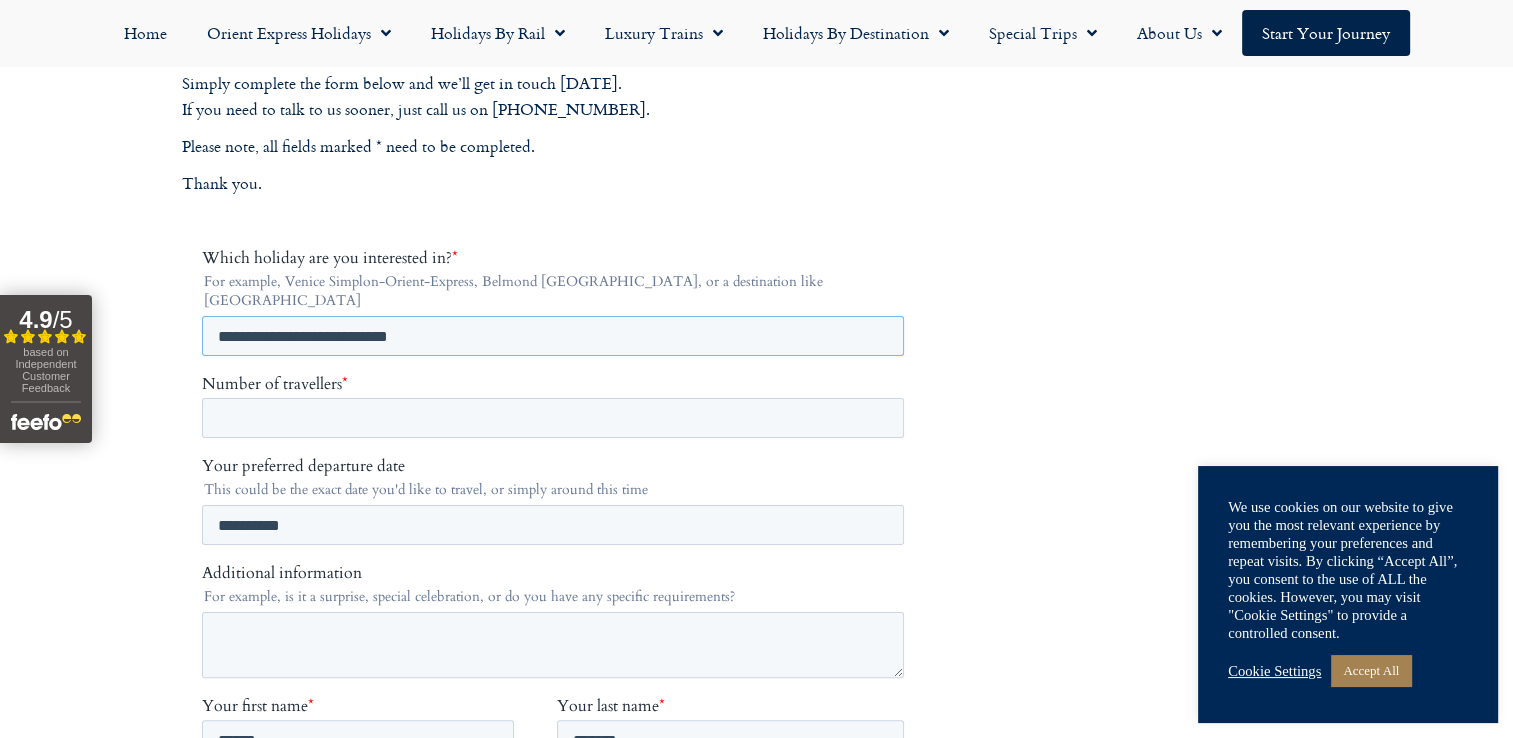 drag, startPoint x: 374, startPoint y: 320, endPoint x: 186, endPoint y: 332, distance: 188.38258 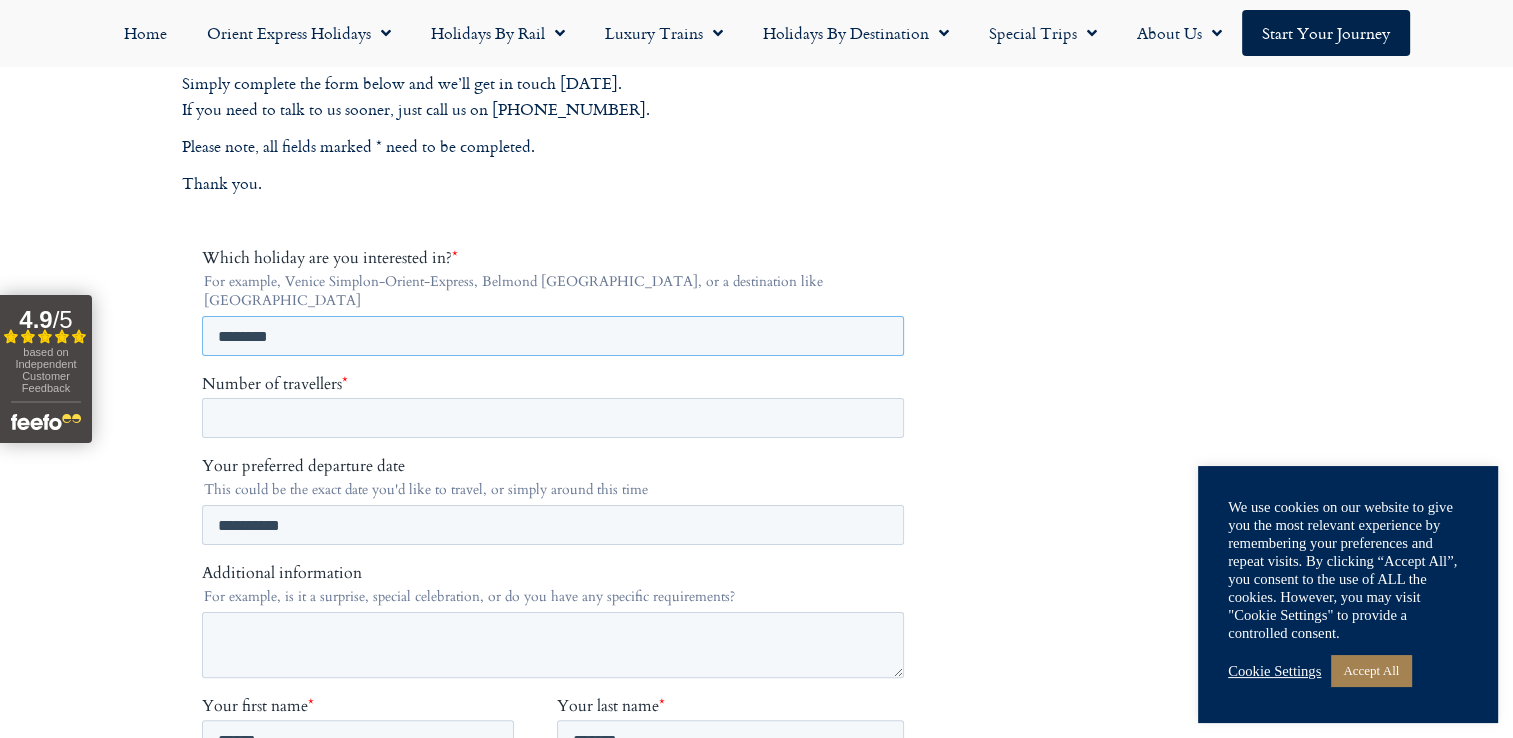 type on "*******" 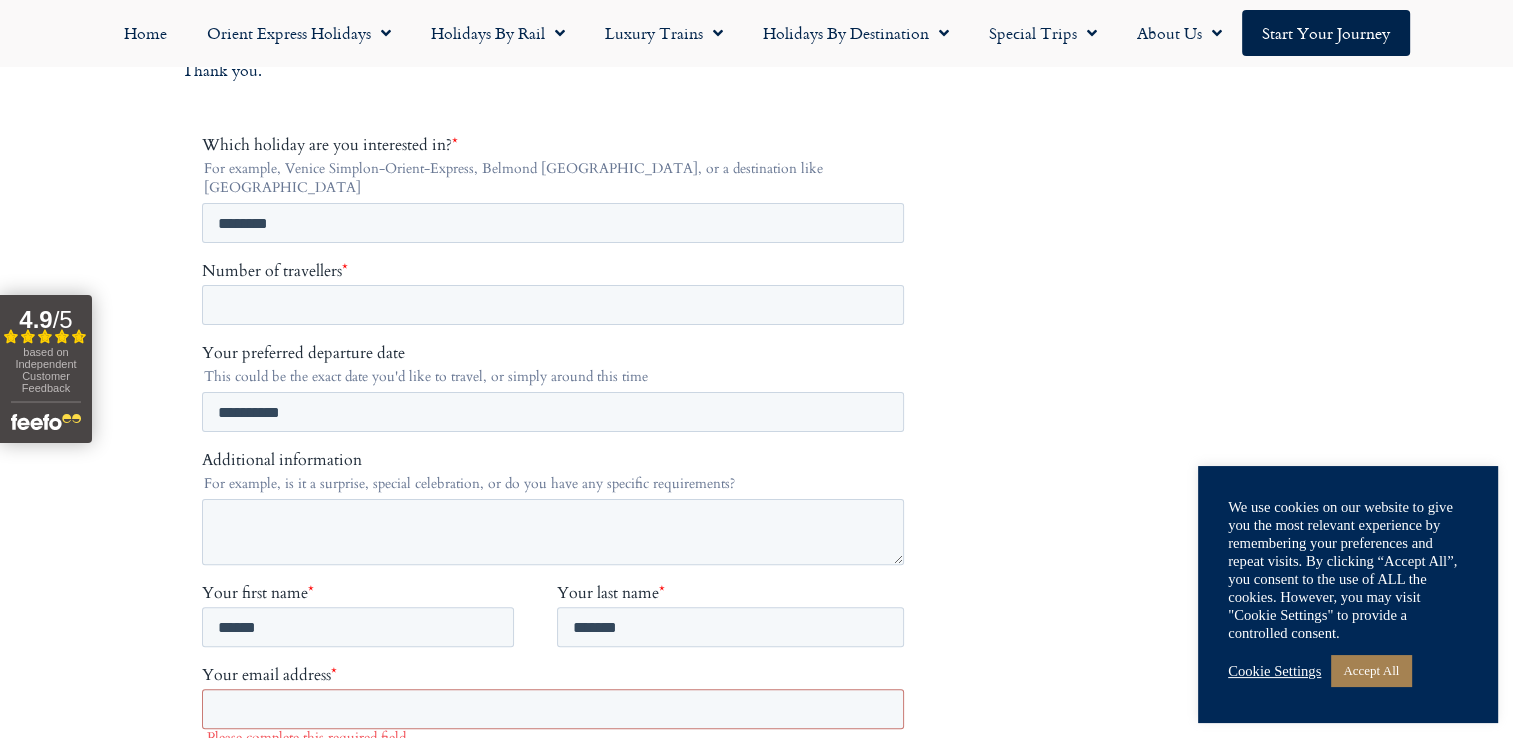 scroll, scrollTop: 500, scrollLeft: 0, axis: vertical 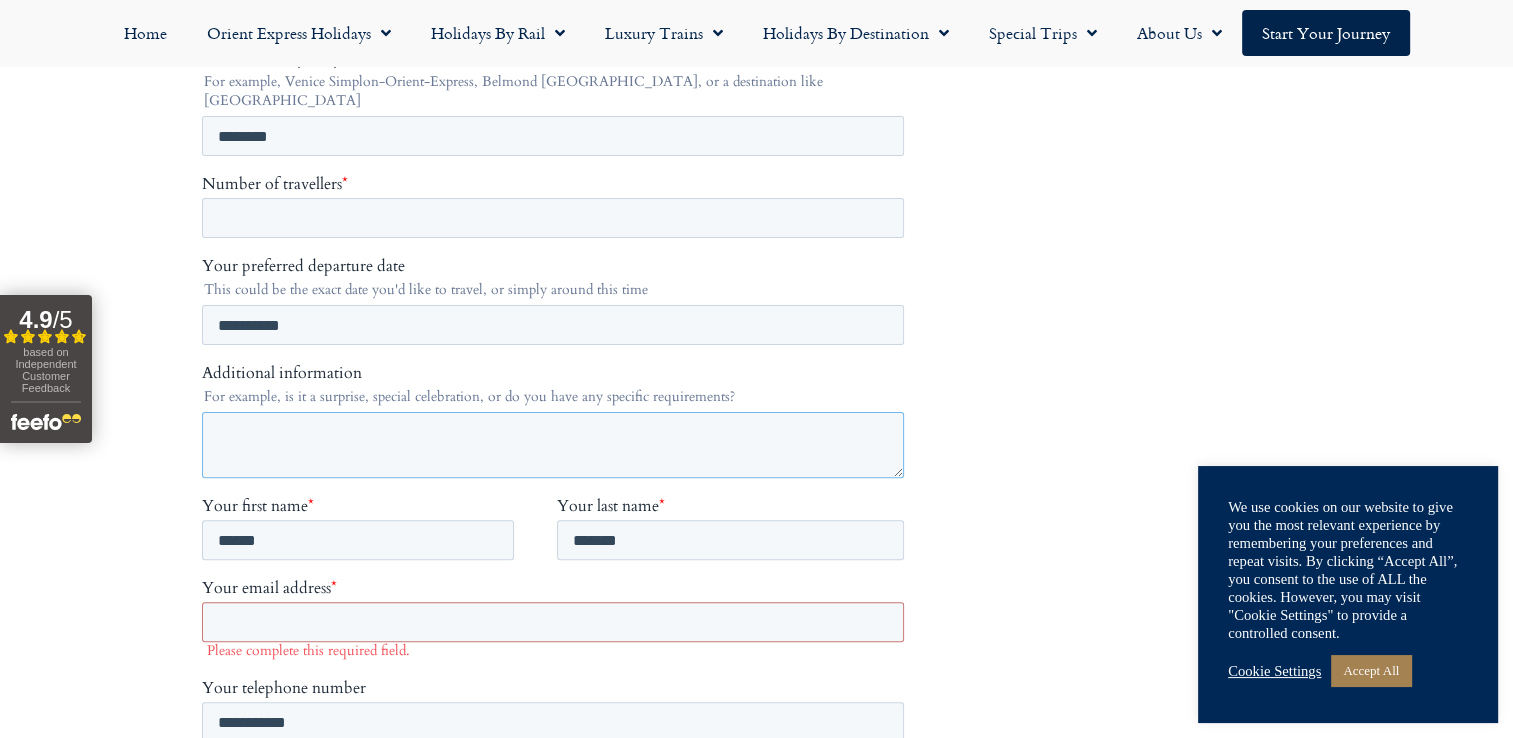 click on "Additional information" at bounding box center (552, 445) 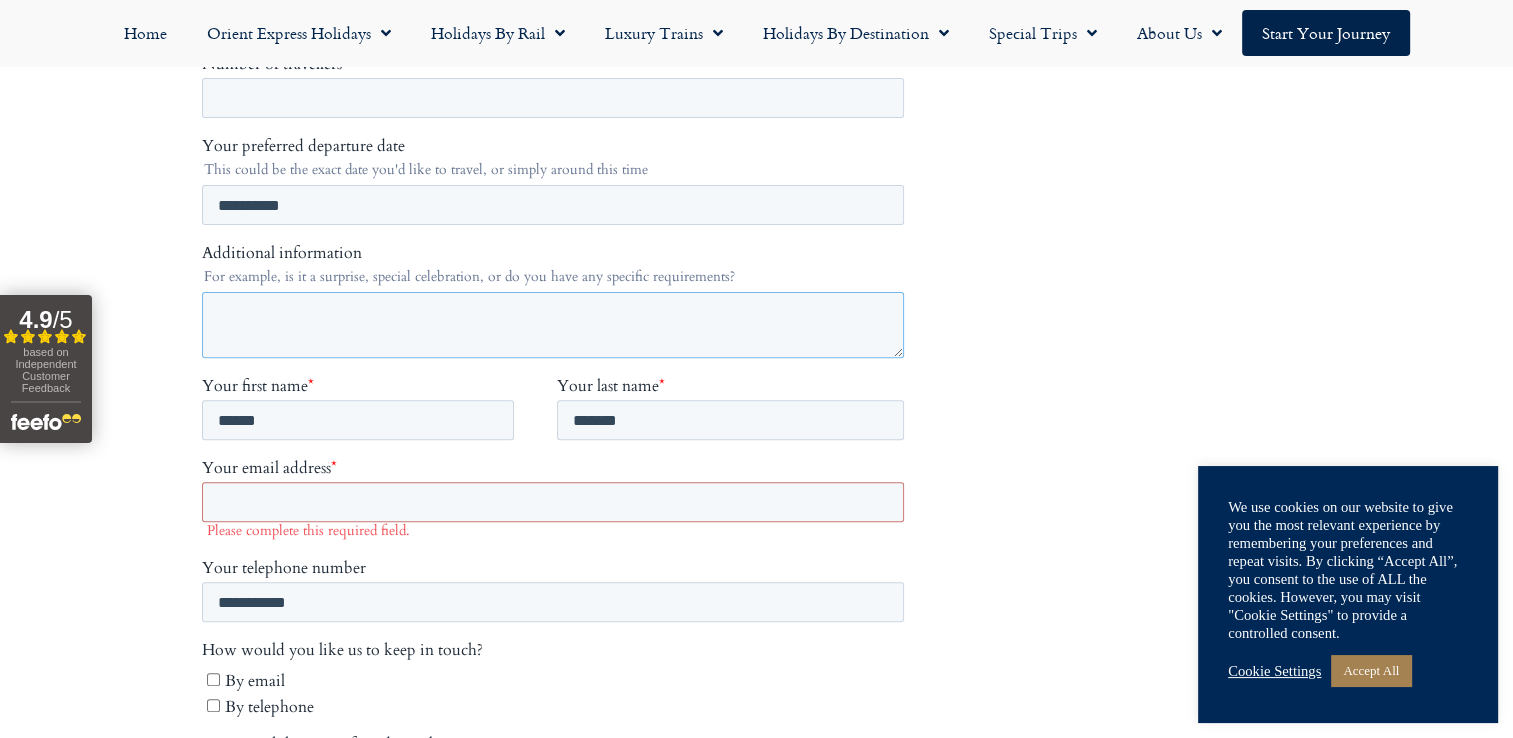 scroll, scrollTop: 500, scrollLeft: 0, axis: vertical 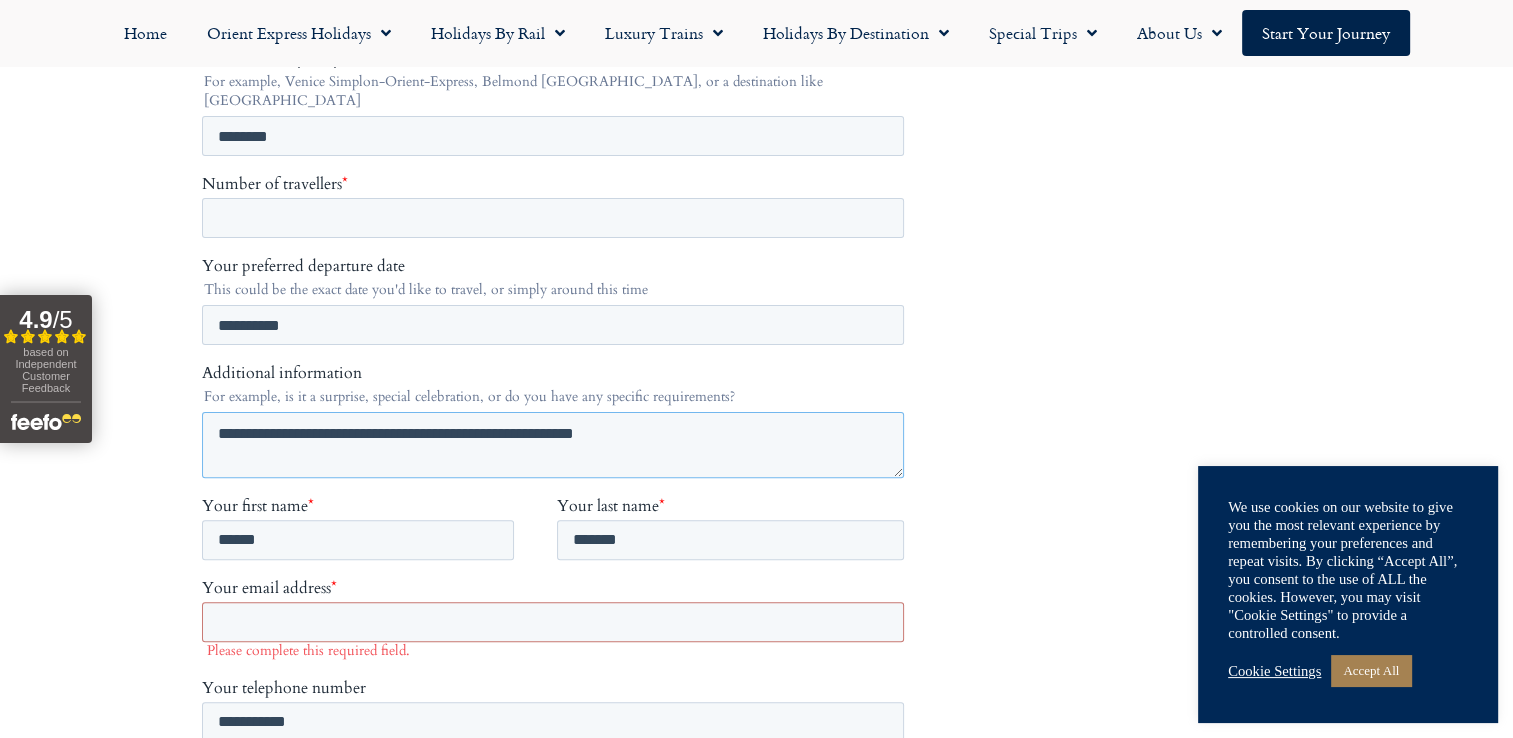 type on "**********" 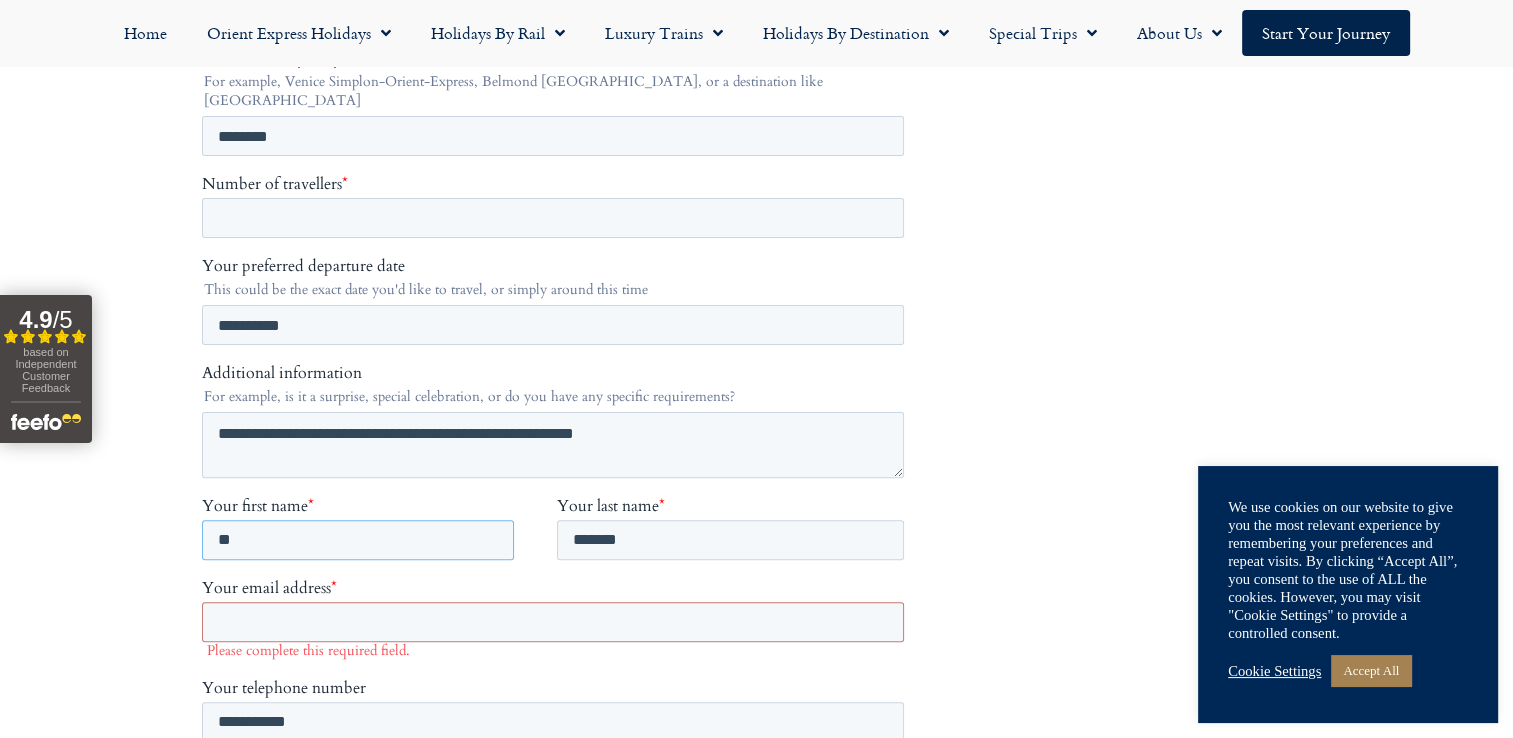 type on "*" 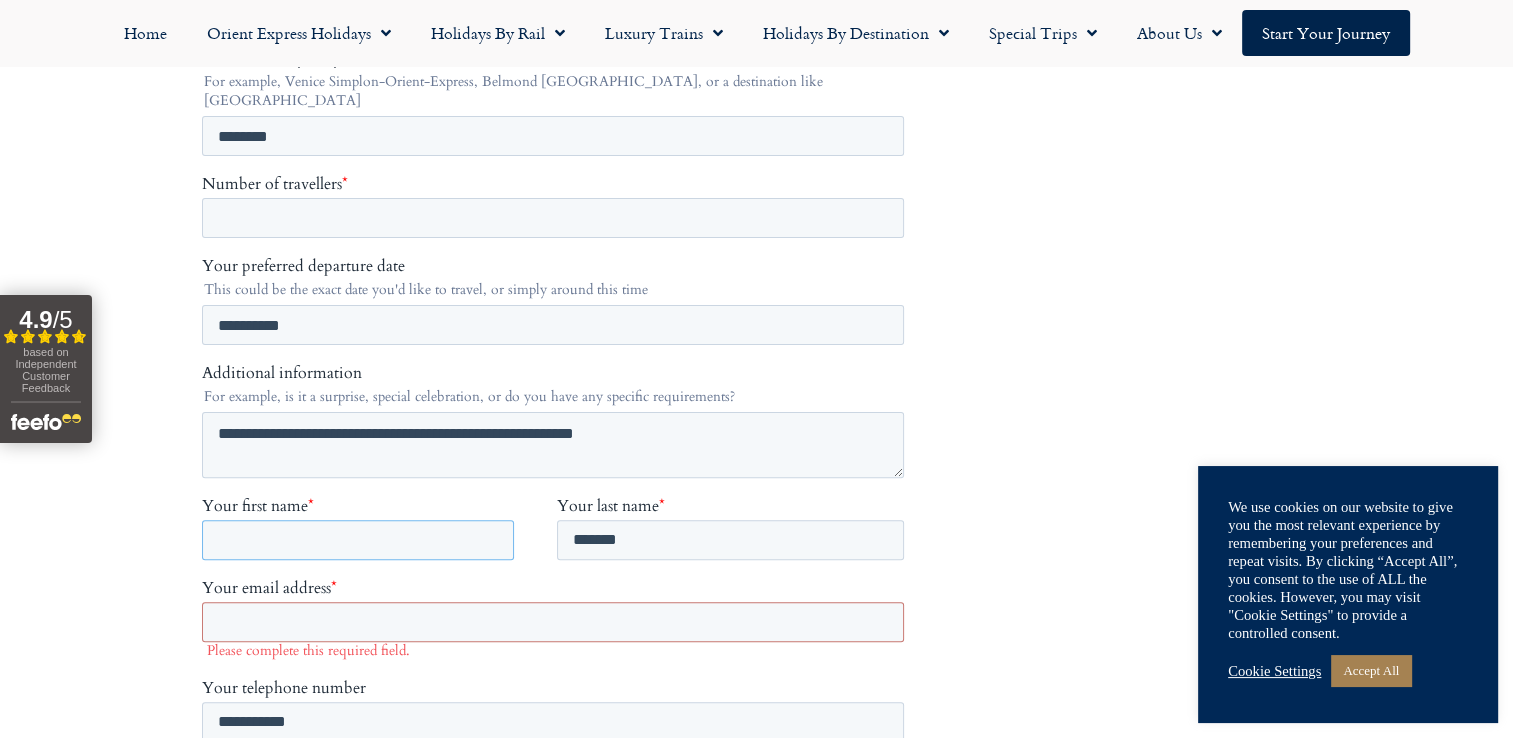 type 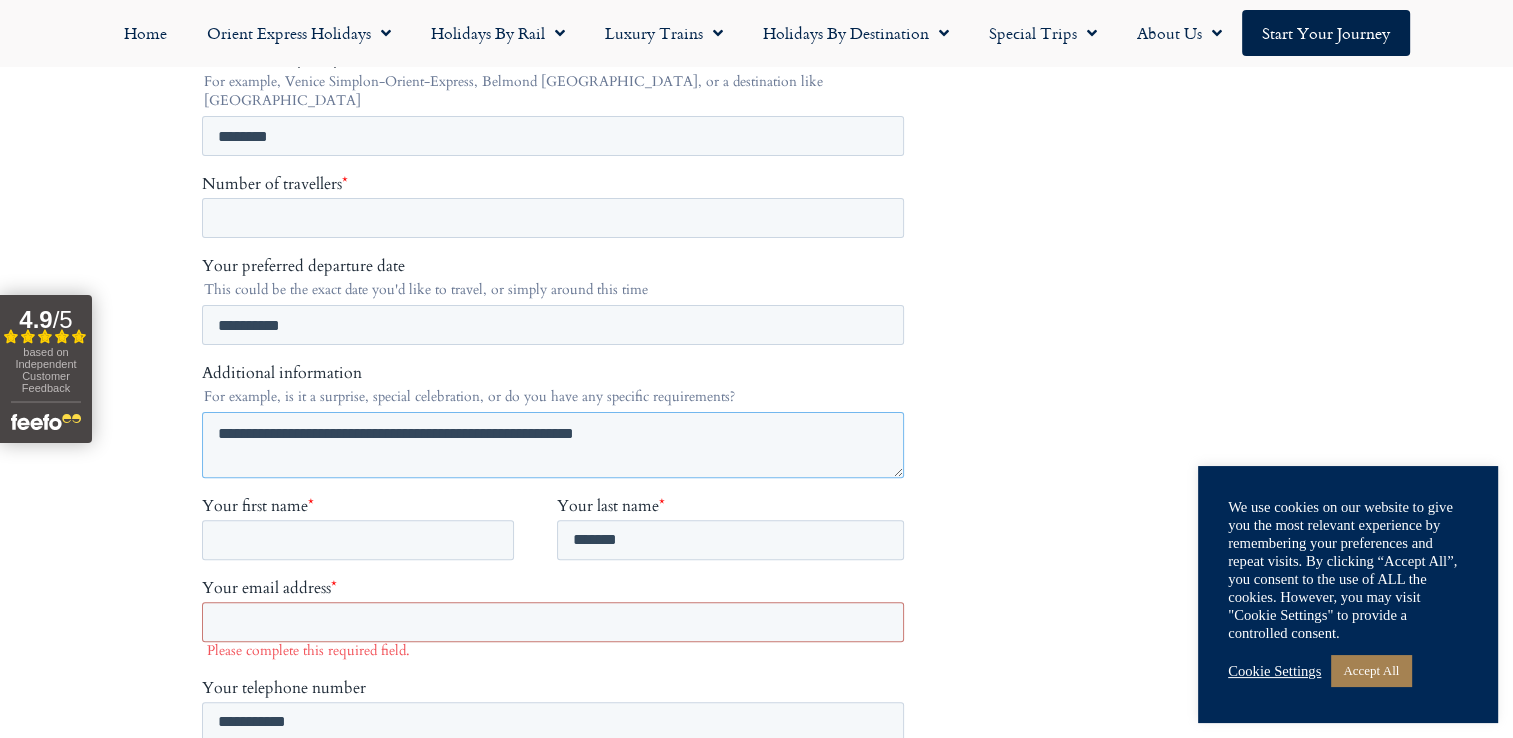 click on "**********" at bounding box center [552, 445] 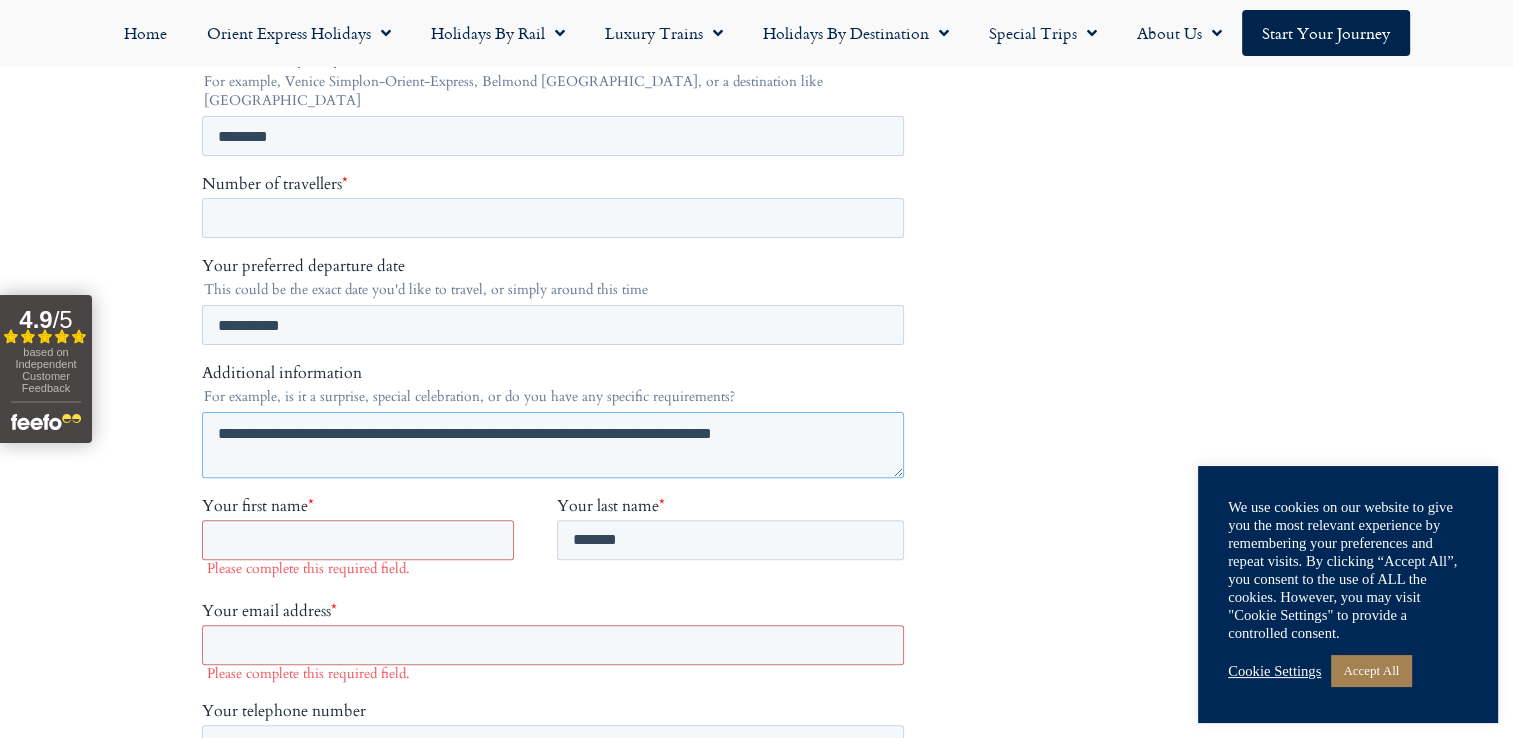 type on "**********" 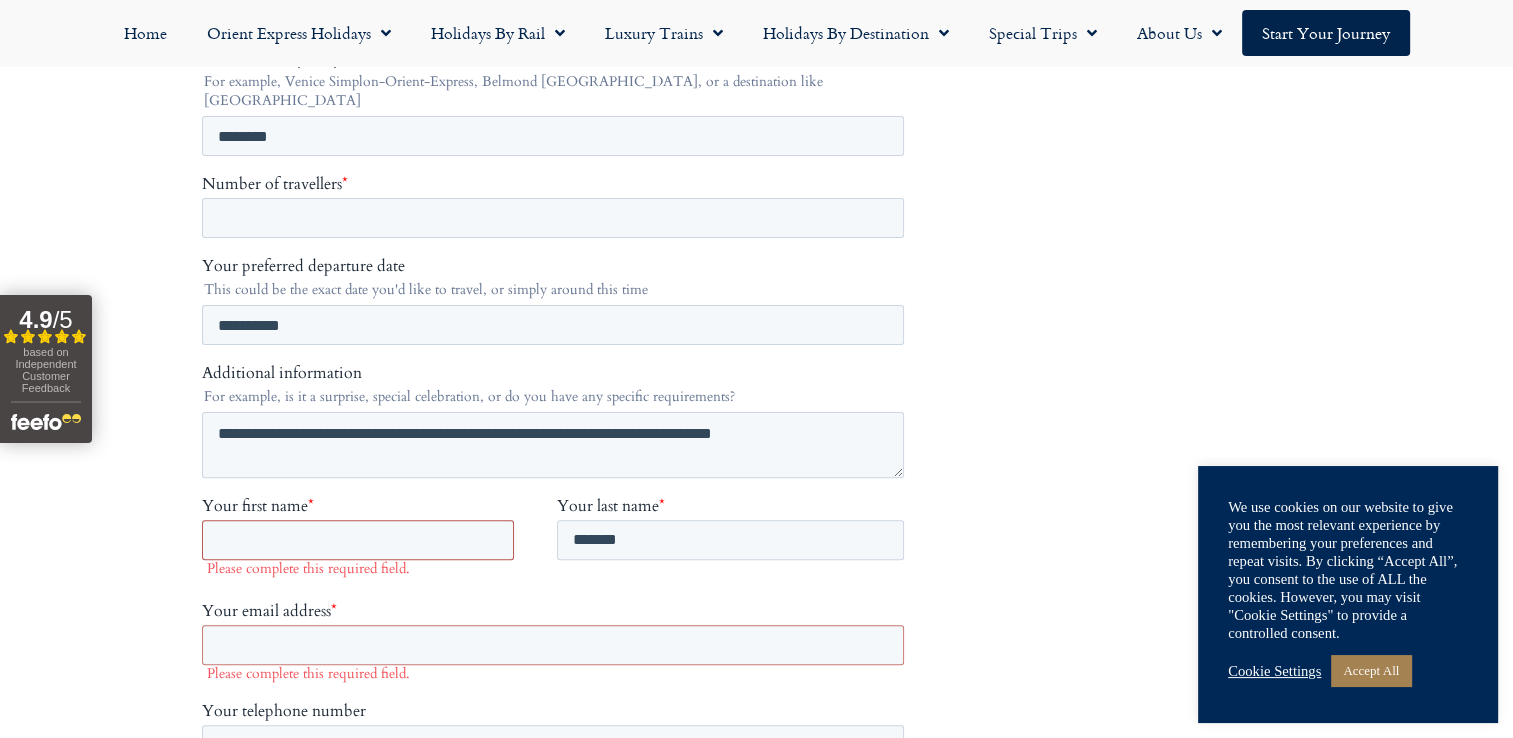 click on "Your first name *" at bounding box center [357, 540] 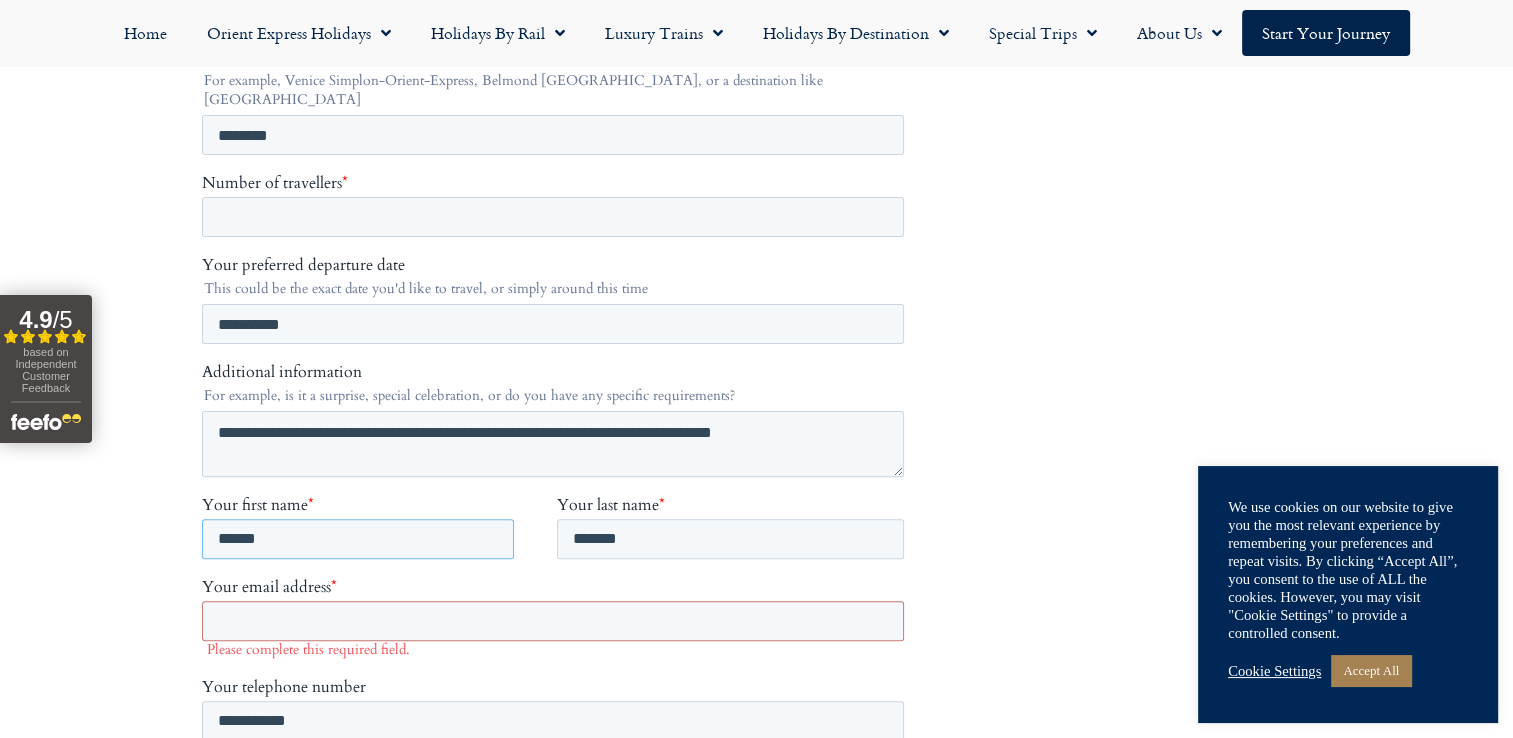 scroll, scrollTop: 500, scrollLeft: 0, axis: vertical 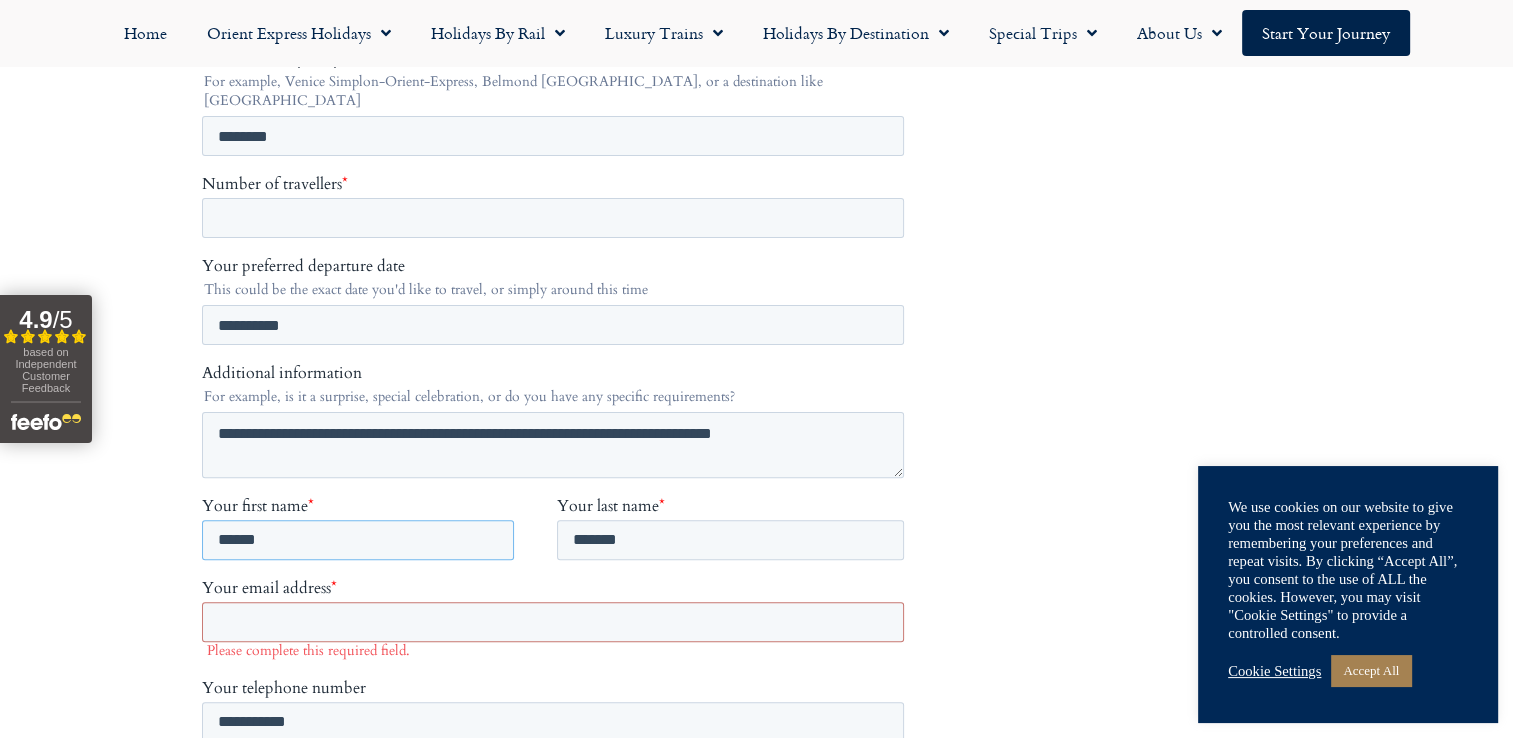 type on "******" 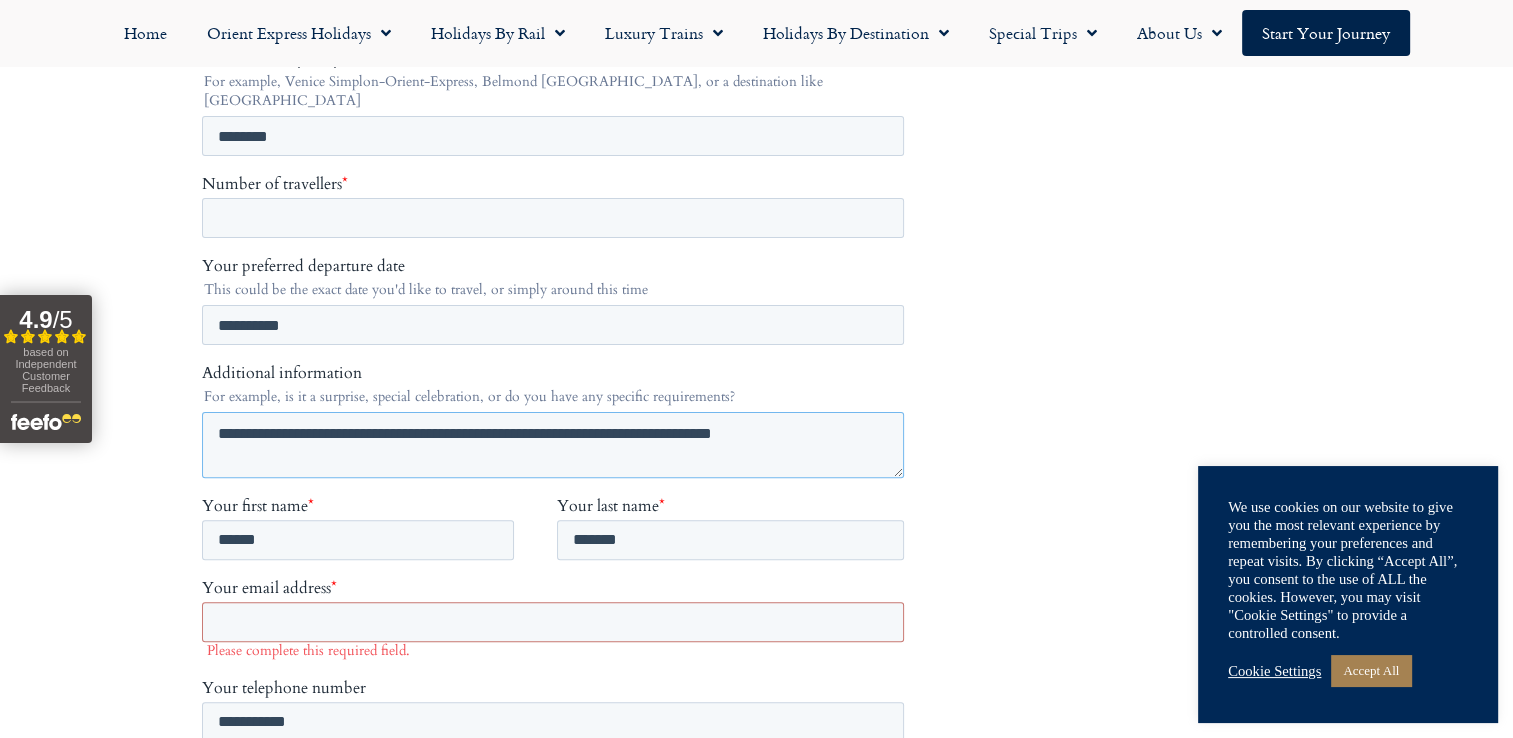 click on "**********" at bounding box center [552, 445] 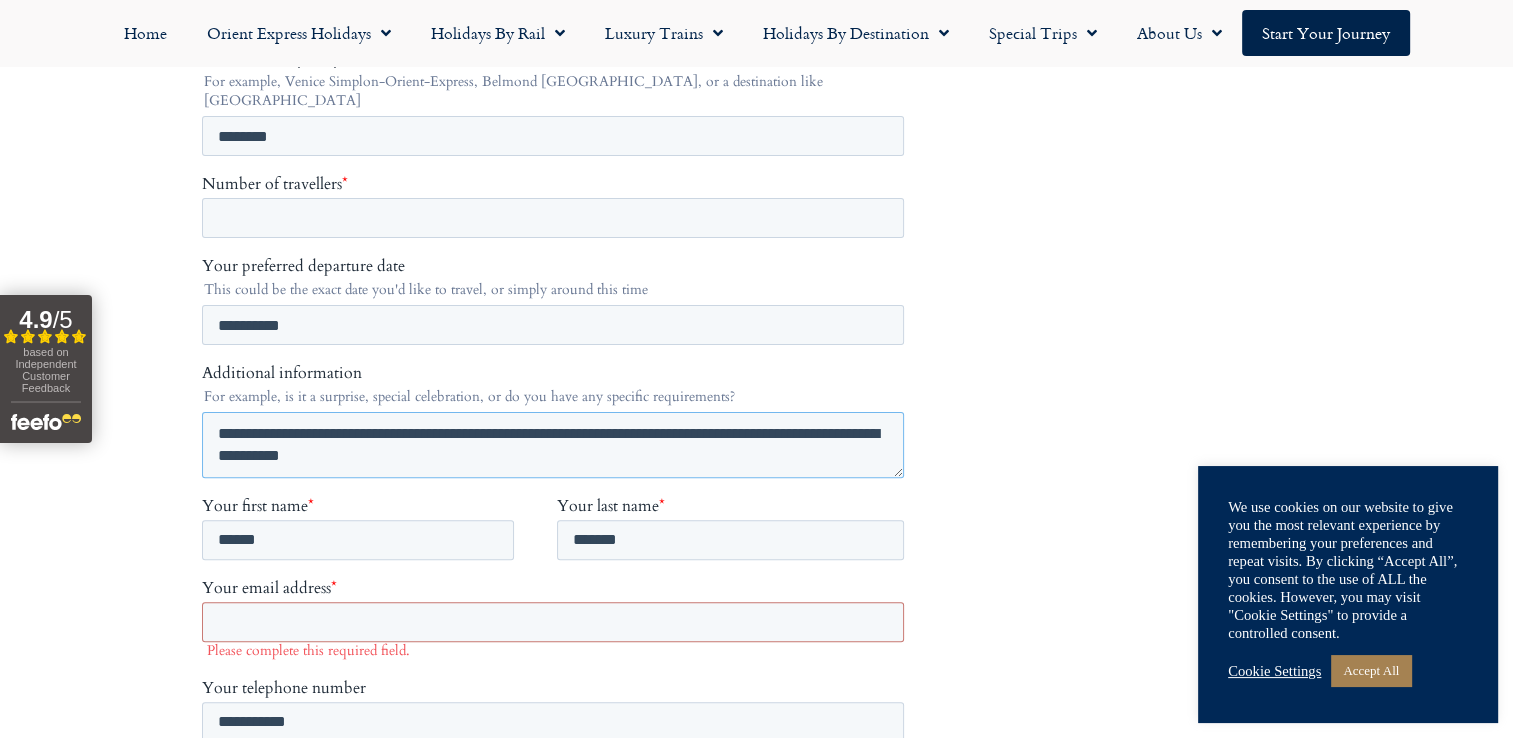 type on "**********" 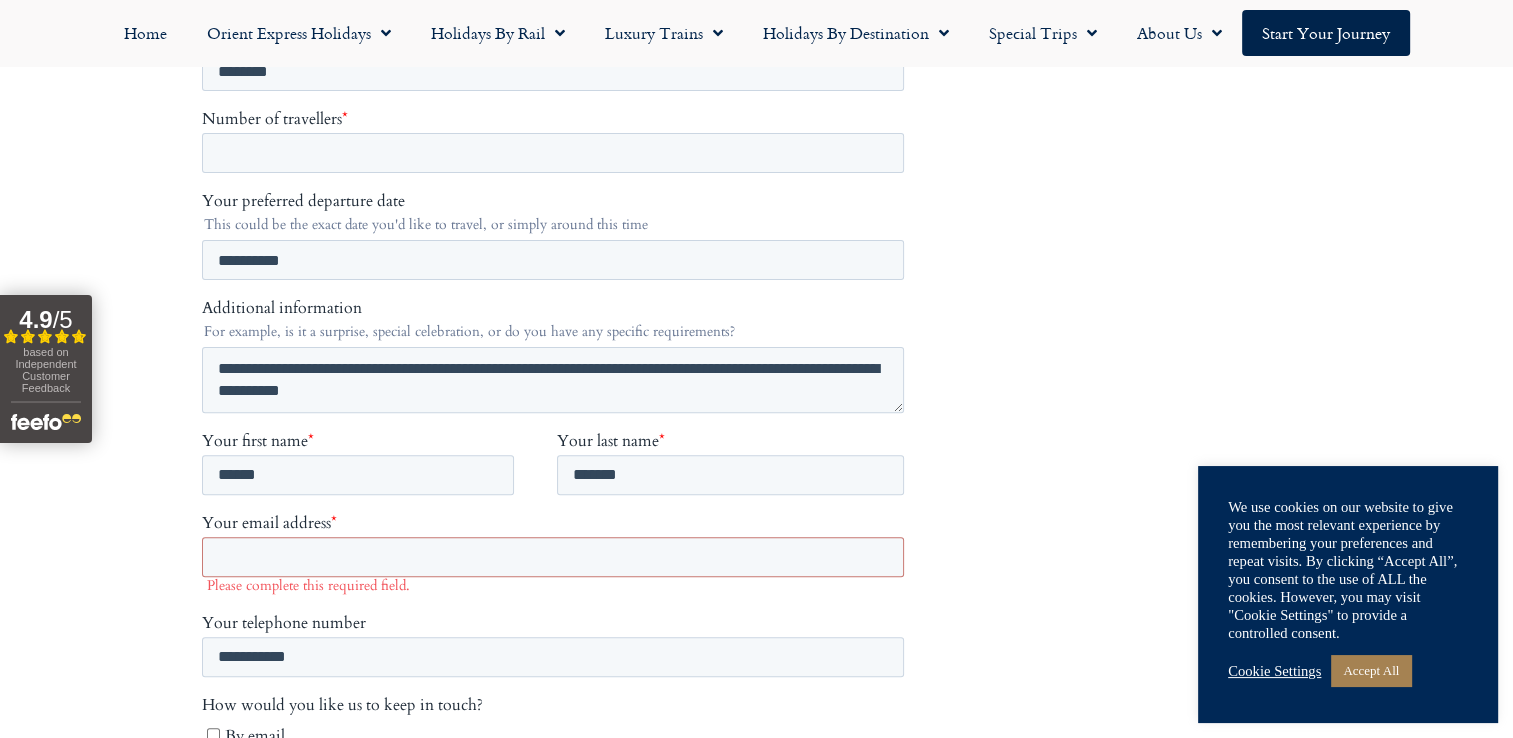 scroll, scrollTop: 600, scrollLeft: 0, axis: vertical 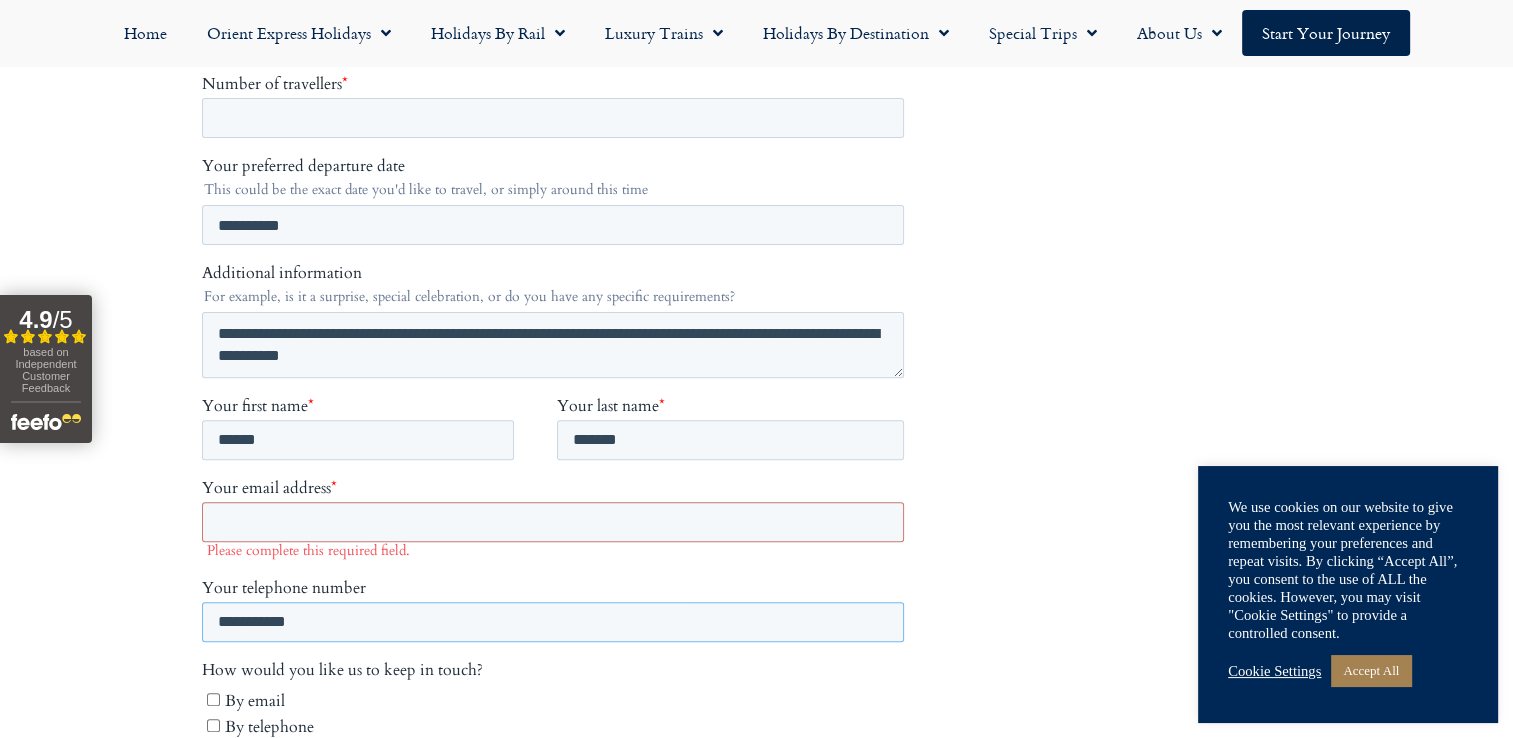 drag, startPoint x: 341, startPoint y: 595, endPoint x: 295, endPoint y: 538, distance: 73.24616 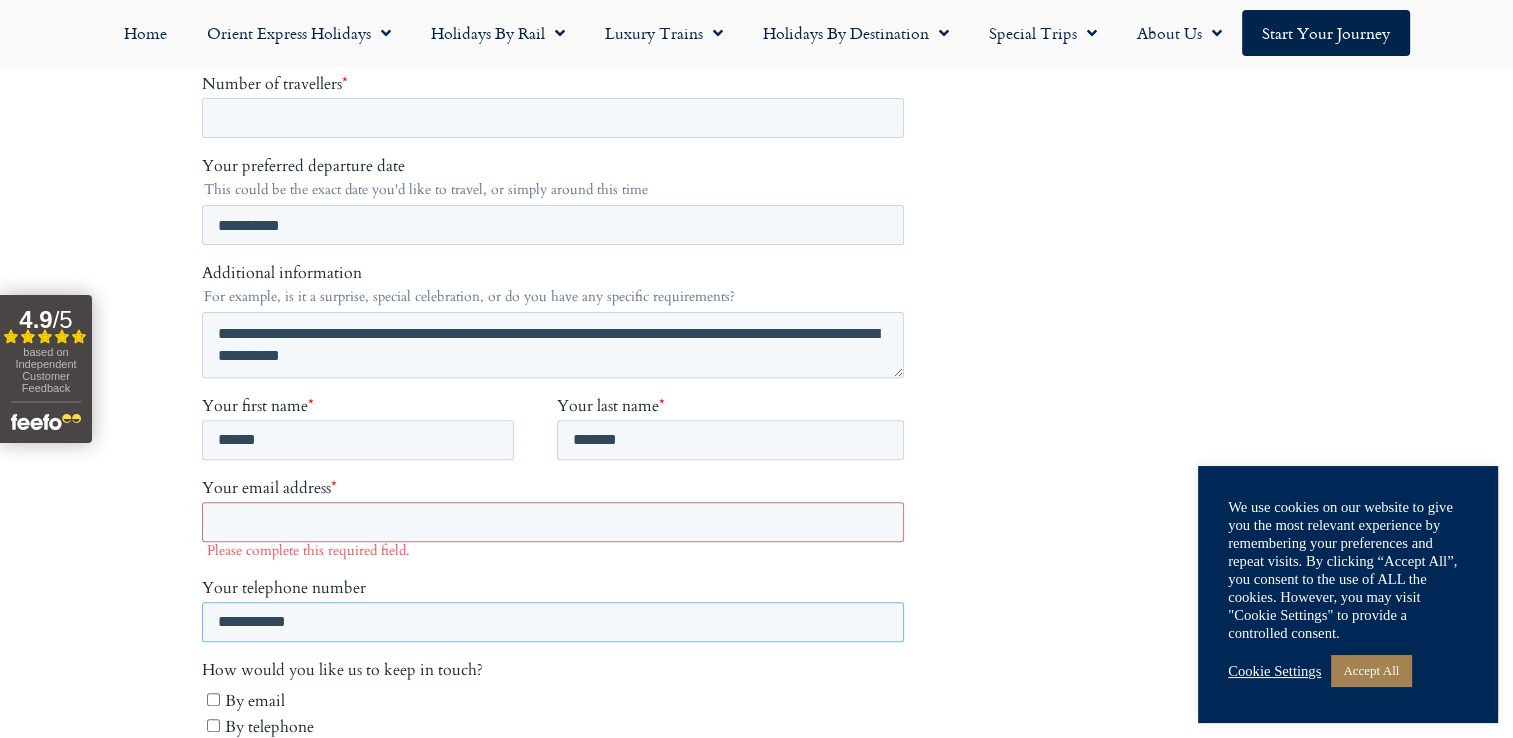 click on "**********" 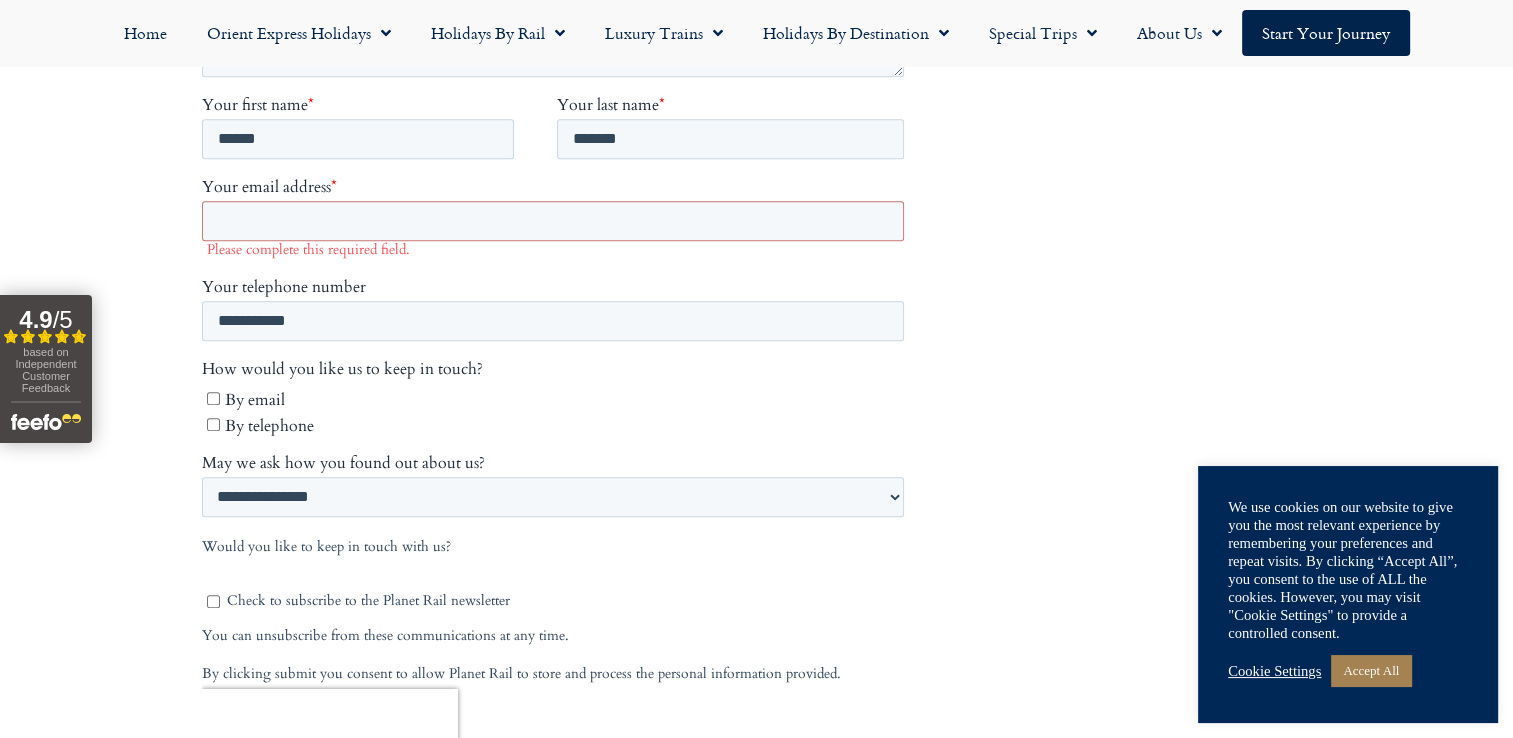 scroll, scrollTop: 900, scrollLeft: 0, axis: vertical 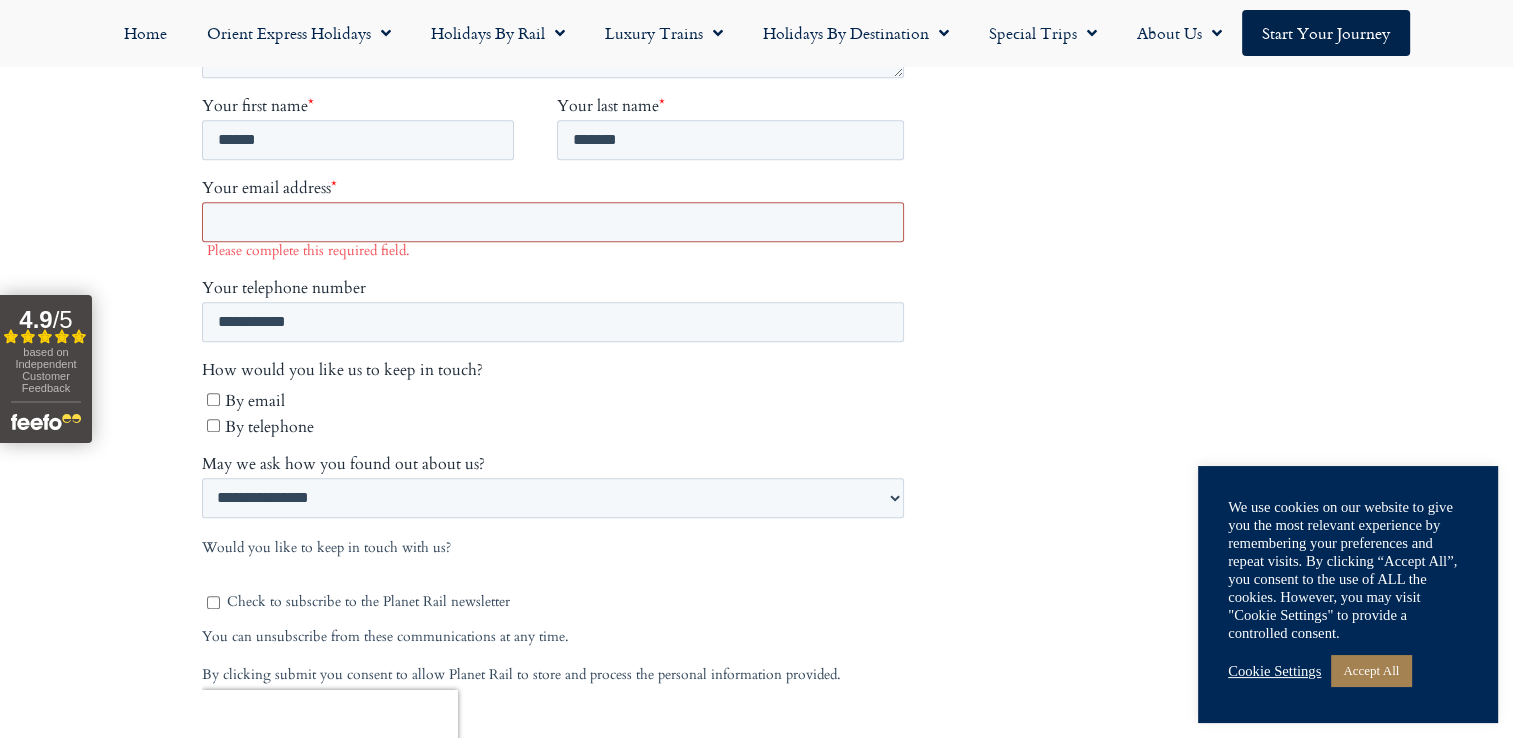 click on "Your email address *" at bounding box center (552, 223) 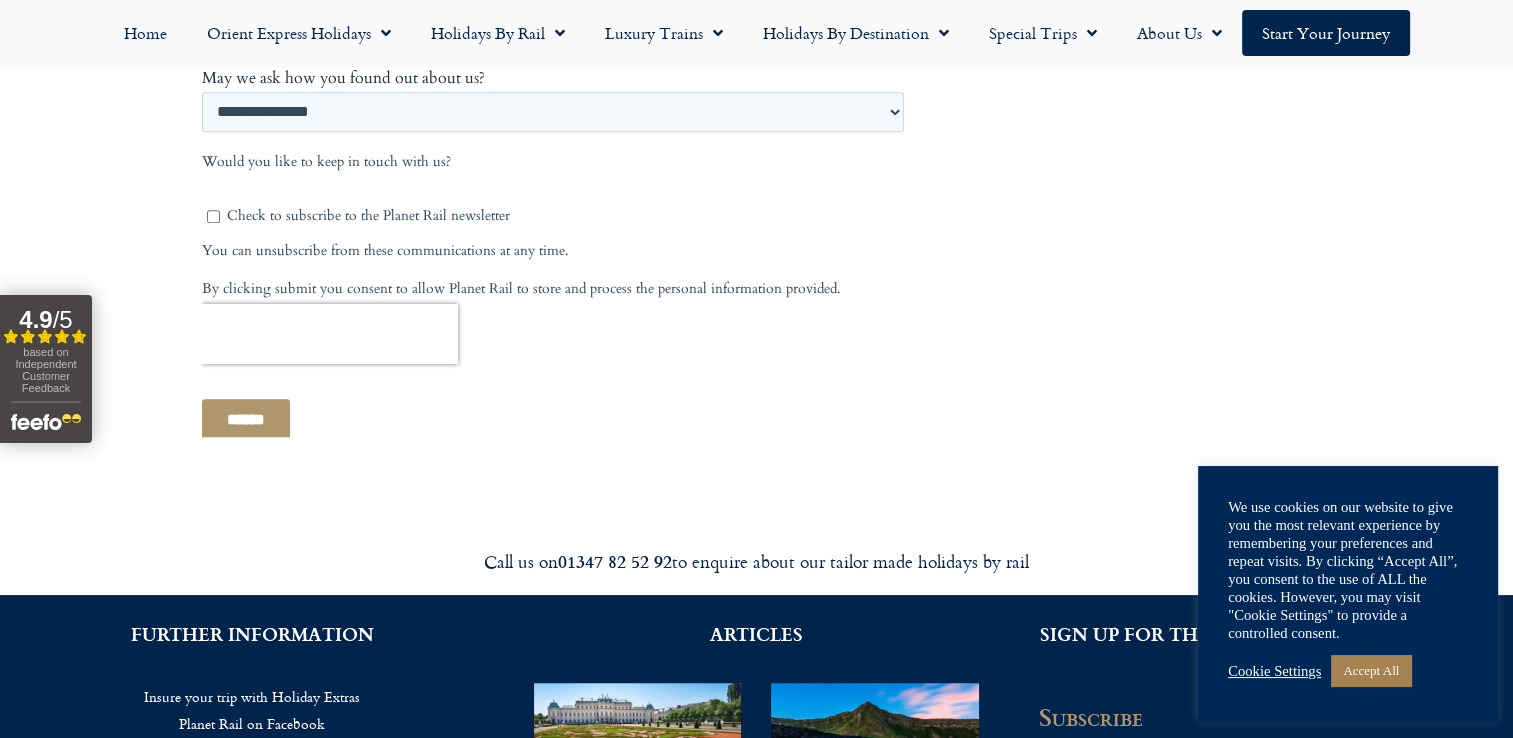 scroll, scrollTop: 1300, scrollLeft: 0, axis: vertical 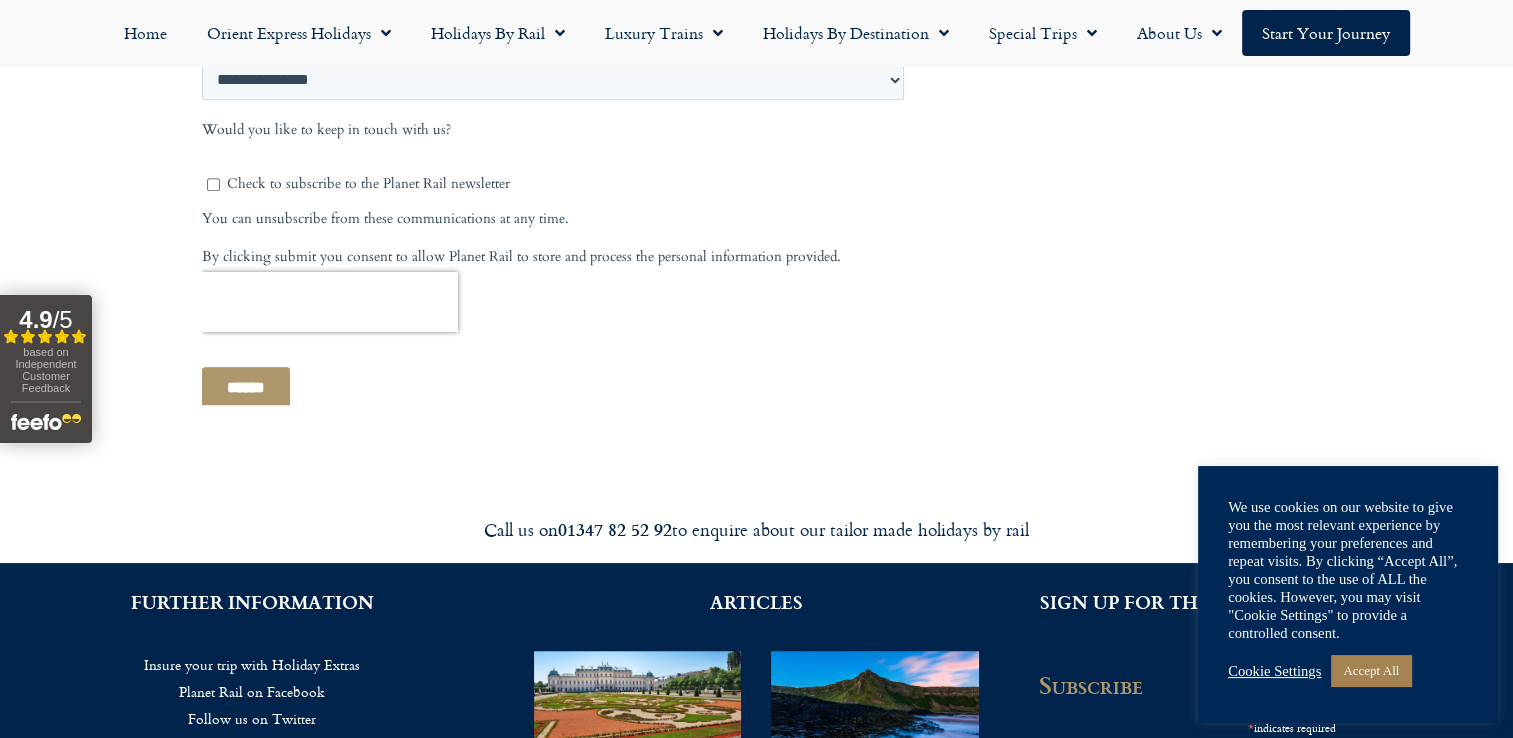 click on "Would you like to keep in touch with us? Check to subscribe to the Planet Rail newsletter You can unsubscribe from these communications at any time.  By clicking submit you consent to allow Planet Rail to store and process the personal information provided." at bounding box center (556, 194) 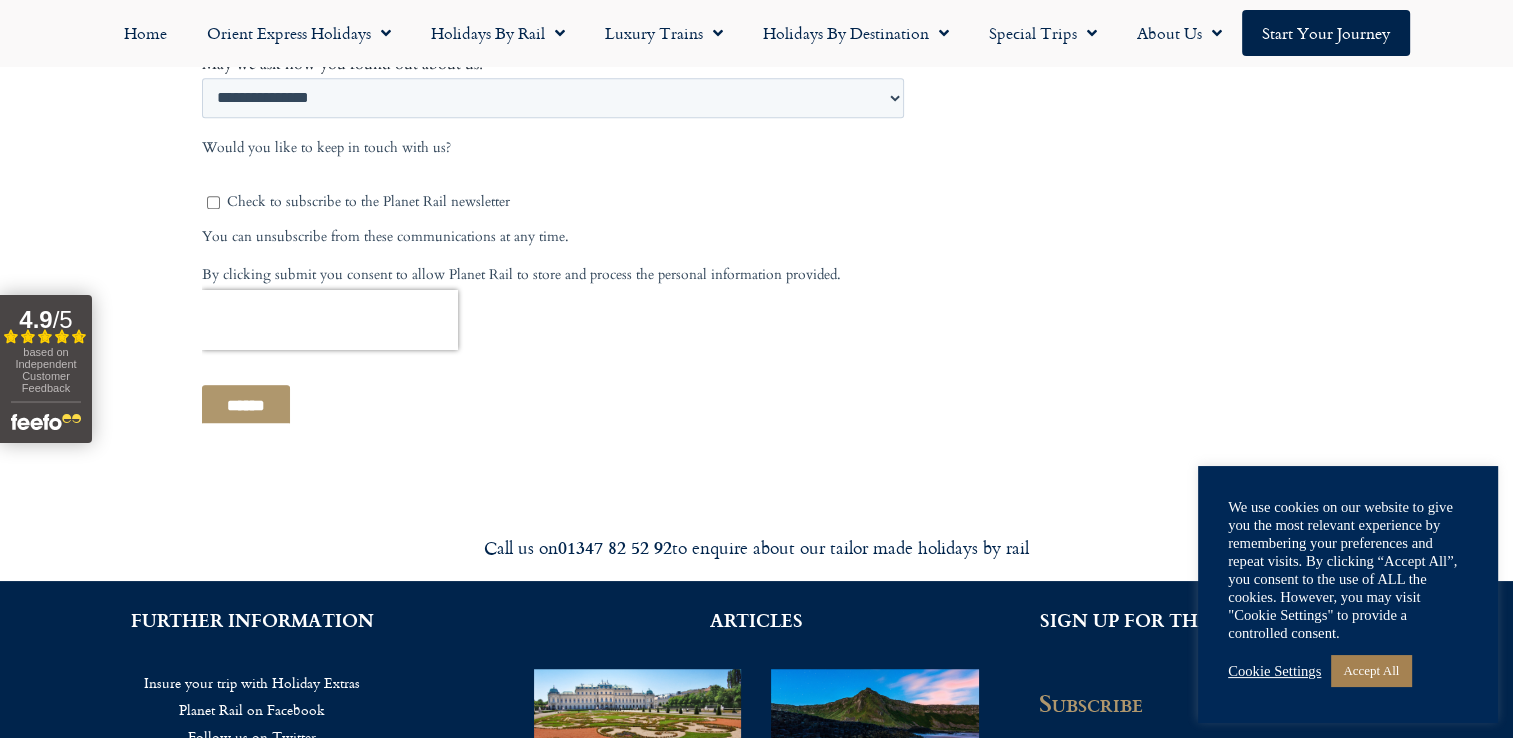 click on "******" at bounding box center (245, 407) 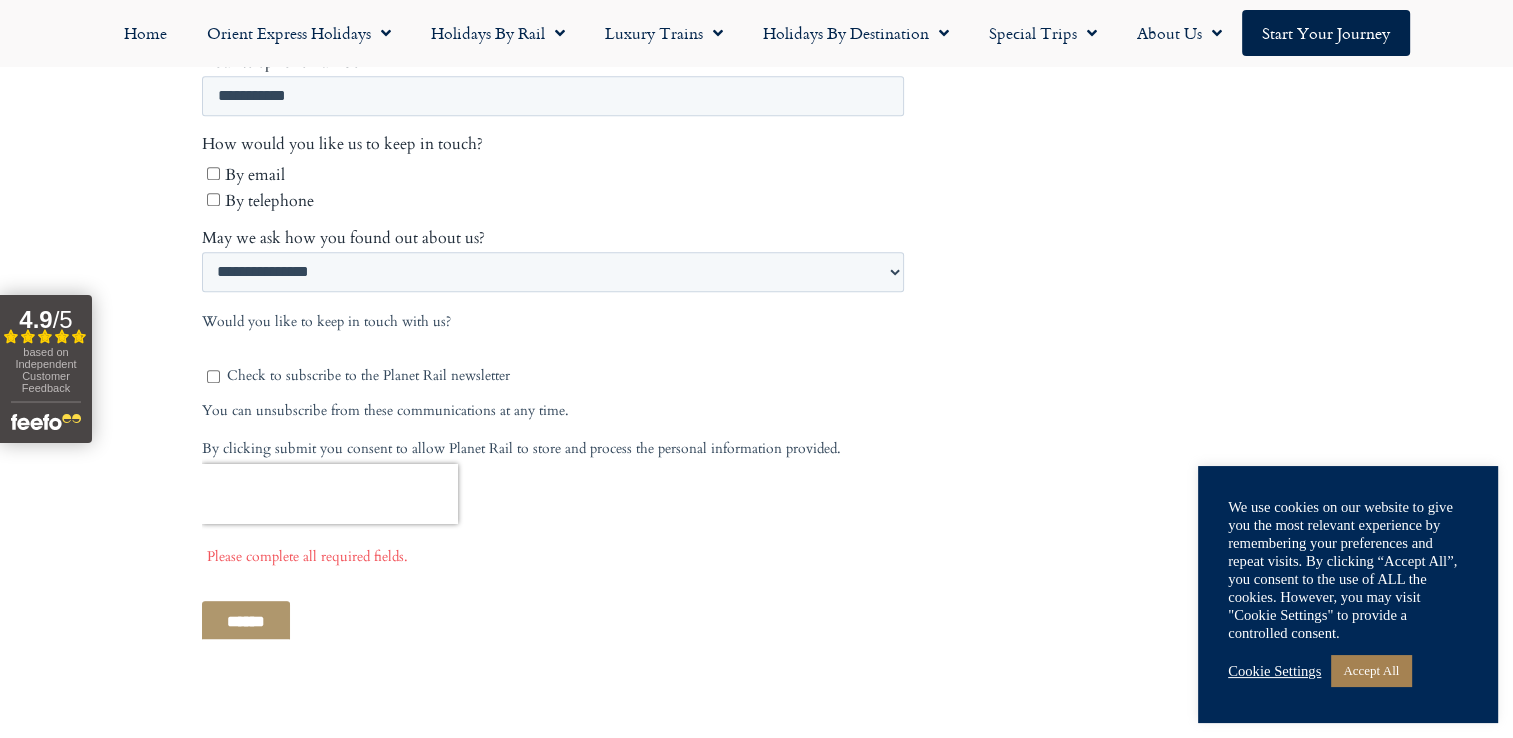 scroll, scrollTop: 1100, scrollLeft: 0, axis: vertical 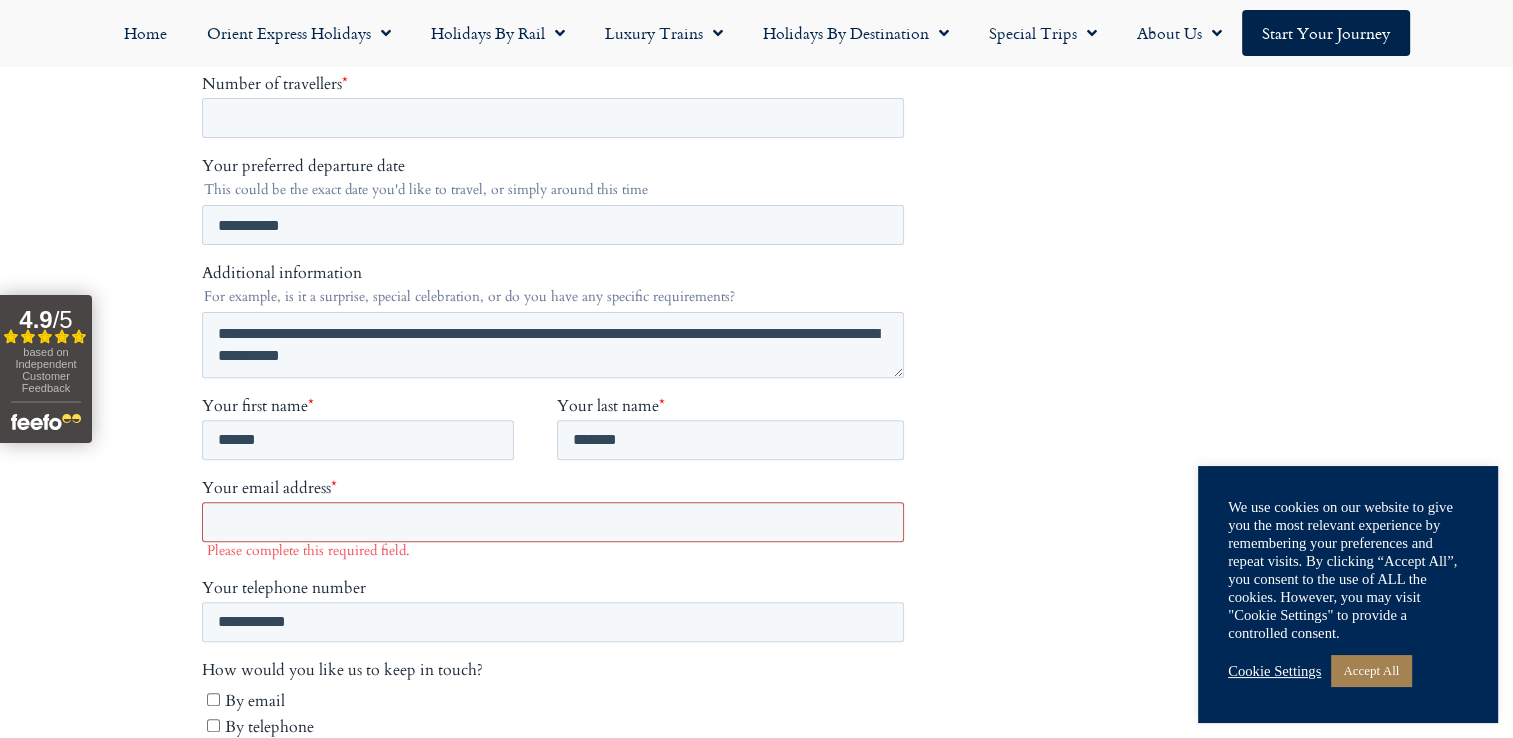 click on "Your email address *" at bounding box center [552, 523] 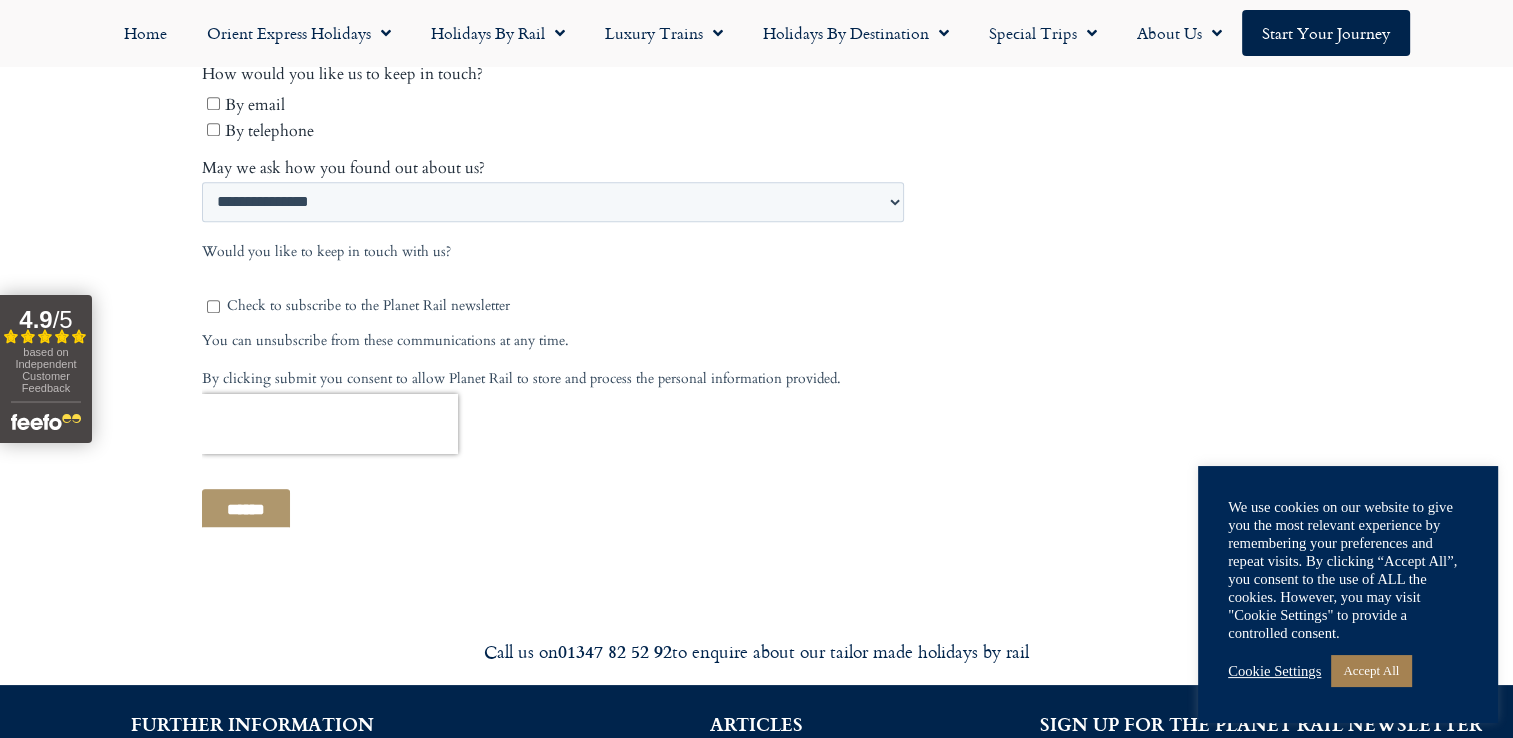 scroll, scrollTop: 1300, scrollLeft: 0, axis: vertical 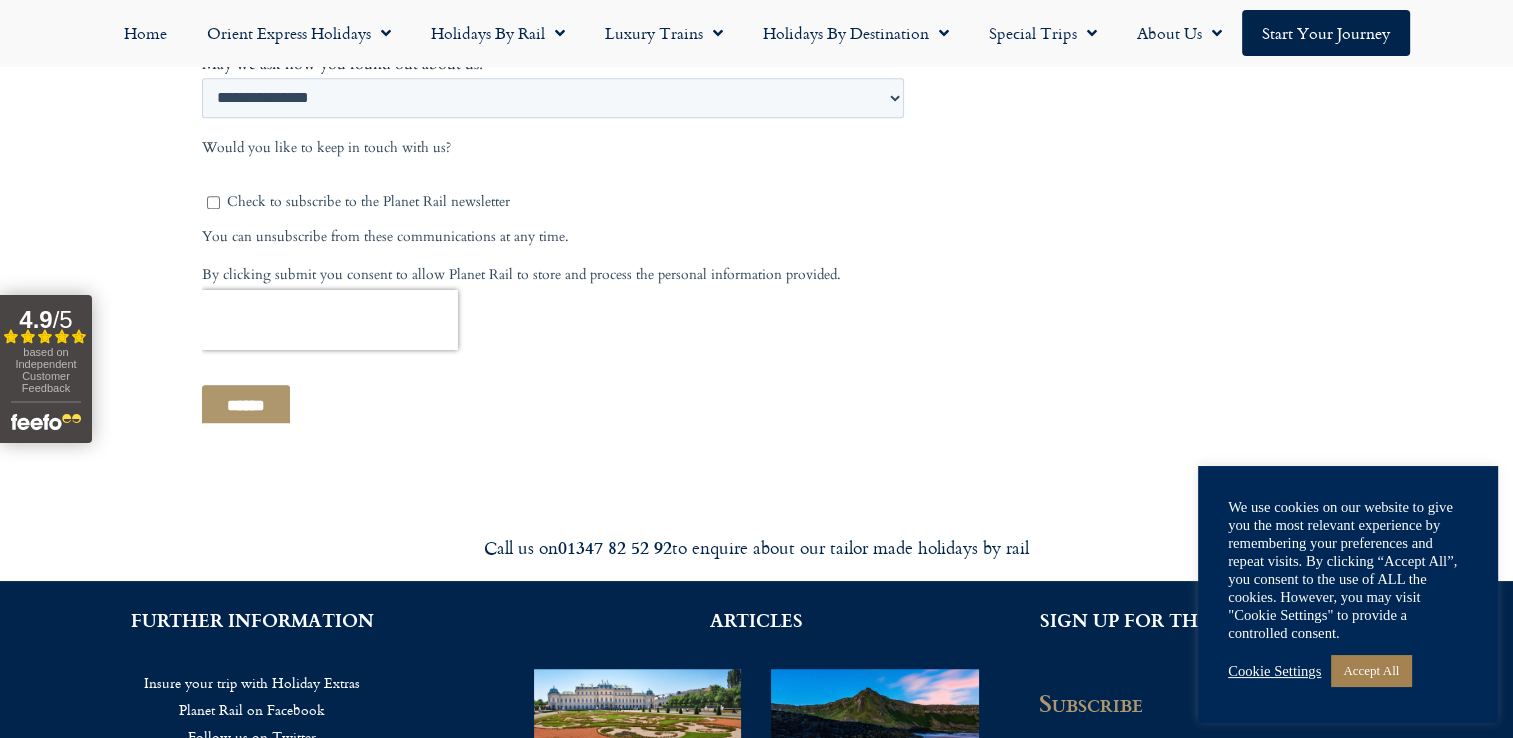 type on "**********" 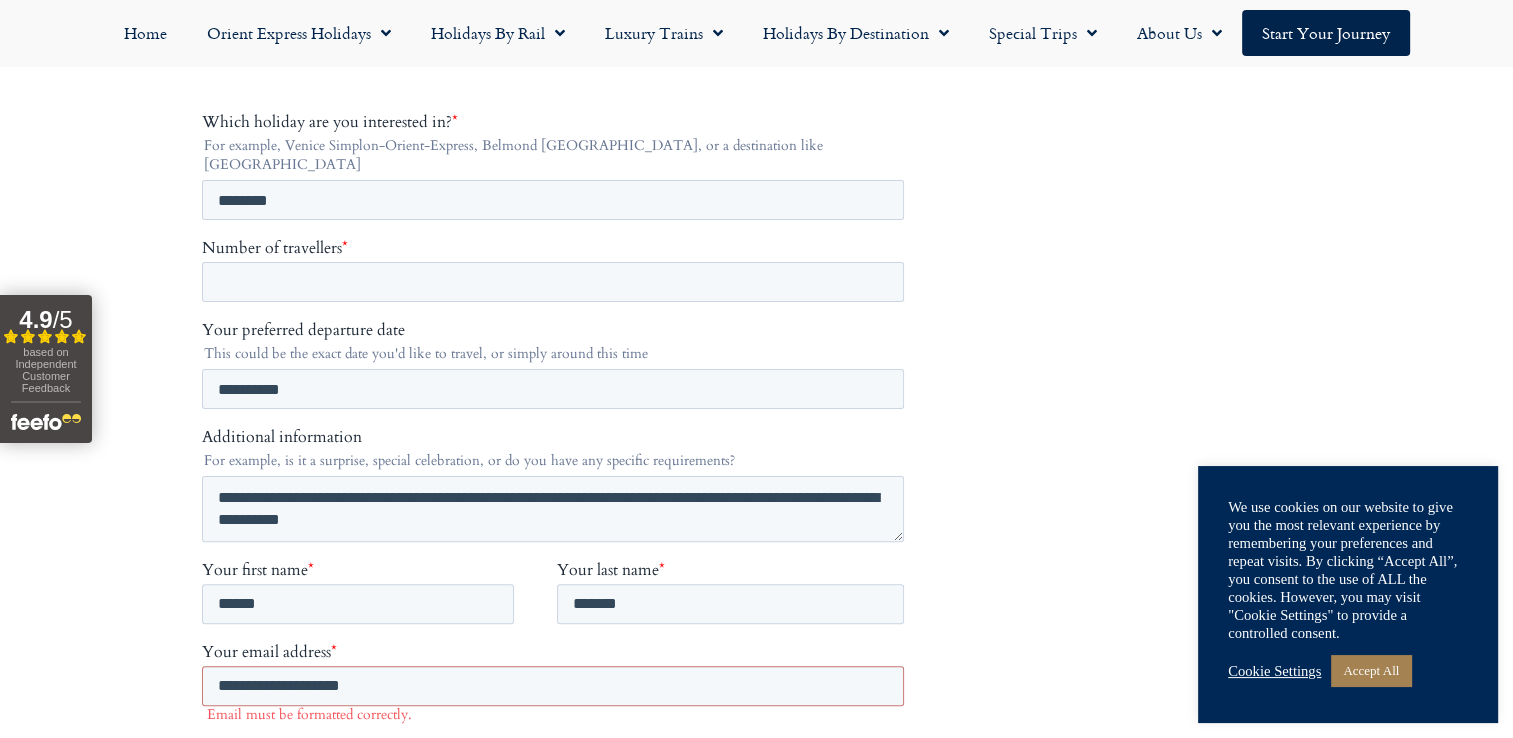 scroll, scrollTop: 400, scrollLeft: 0, axis: vertical 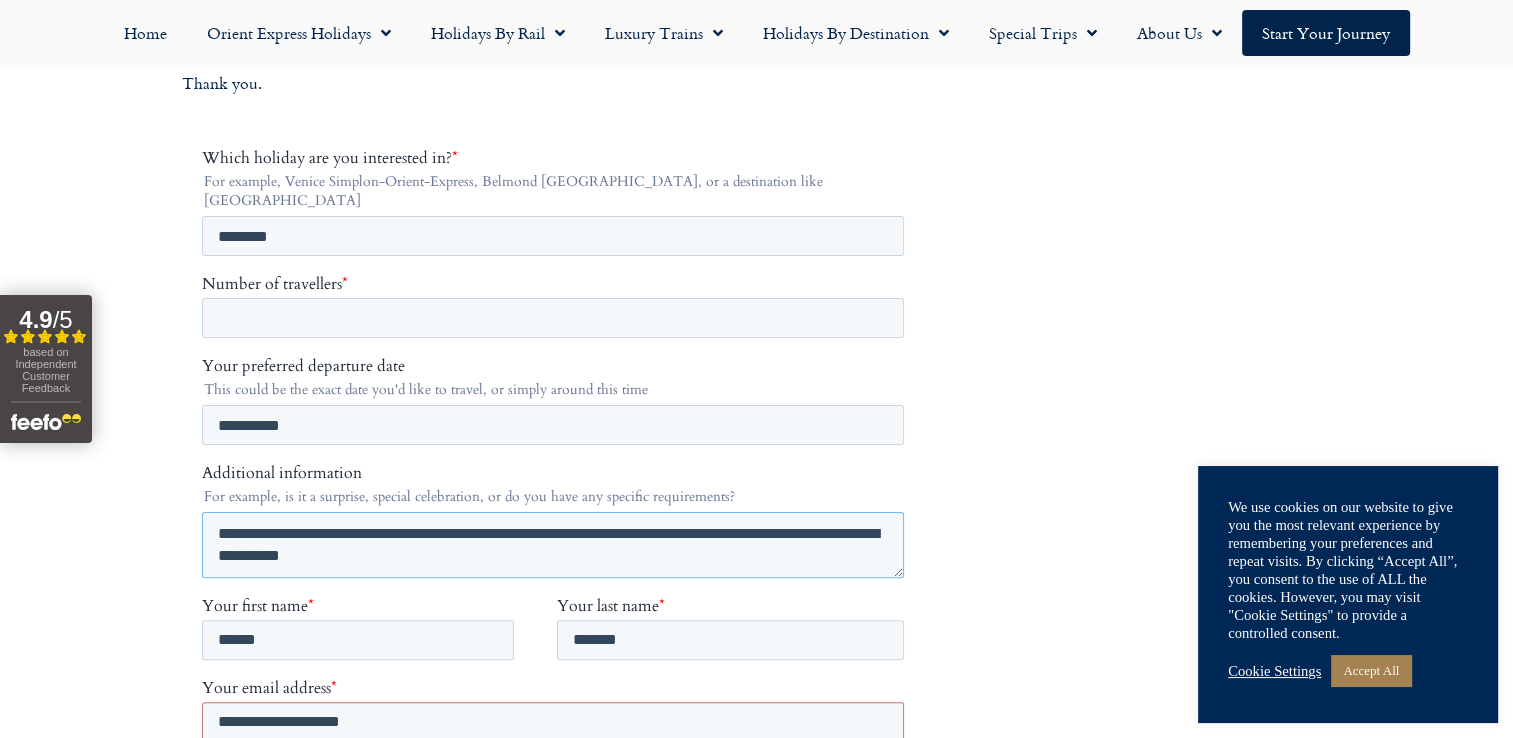 drag, startPoint x: 390, startPoint y: 513, endPoint x: 349, endPoint y: 636, distance: 129.65338 